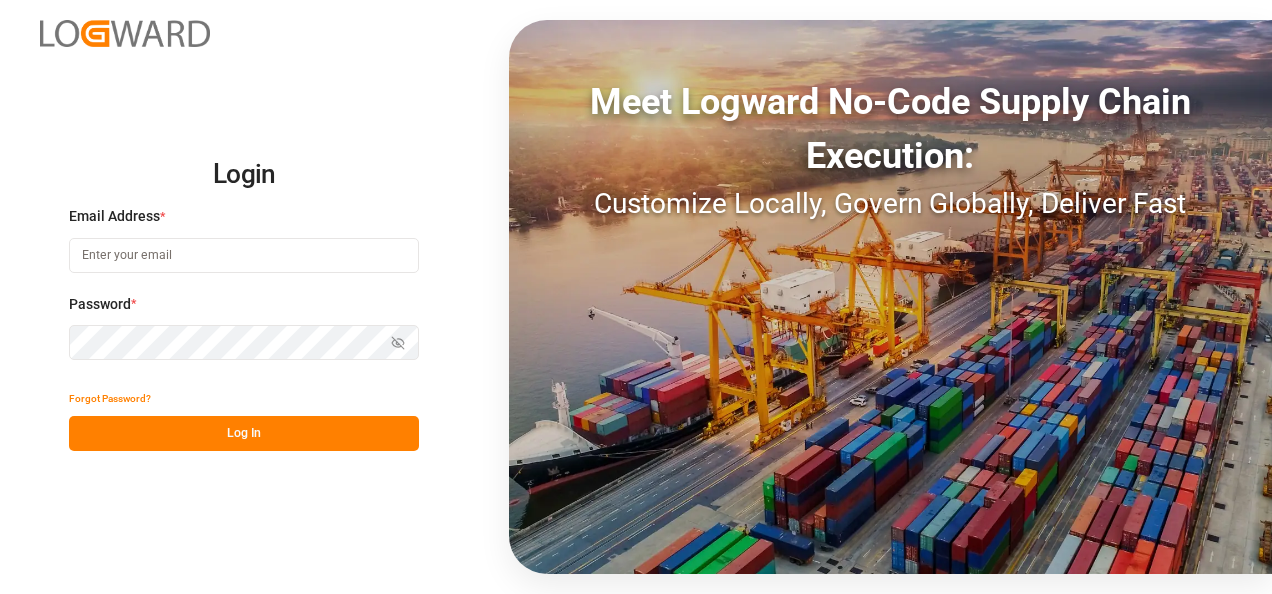 scroll, scrollTop: 0, scrollLeft: 0, axis: both 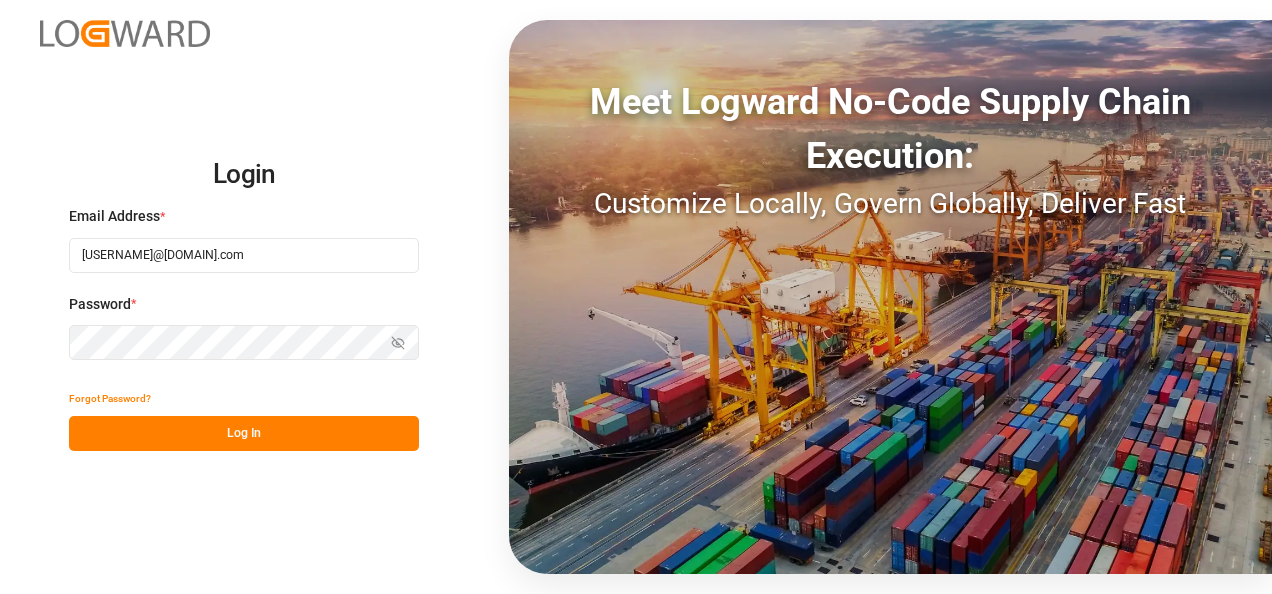 click on "Log In" at bounding box center (244, 433) 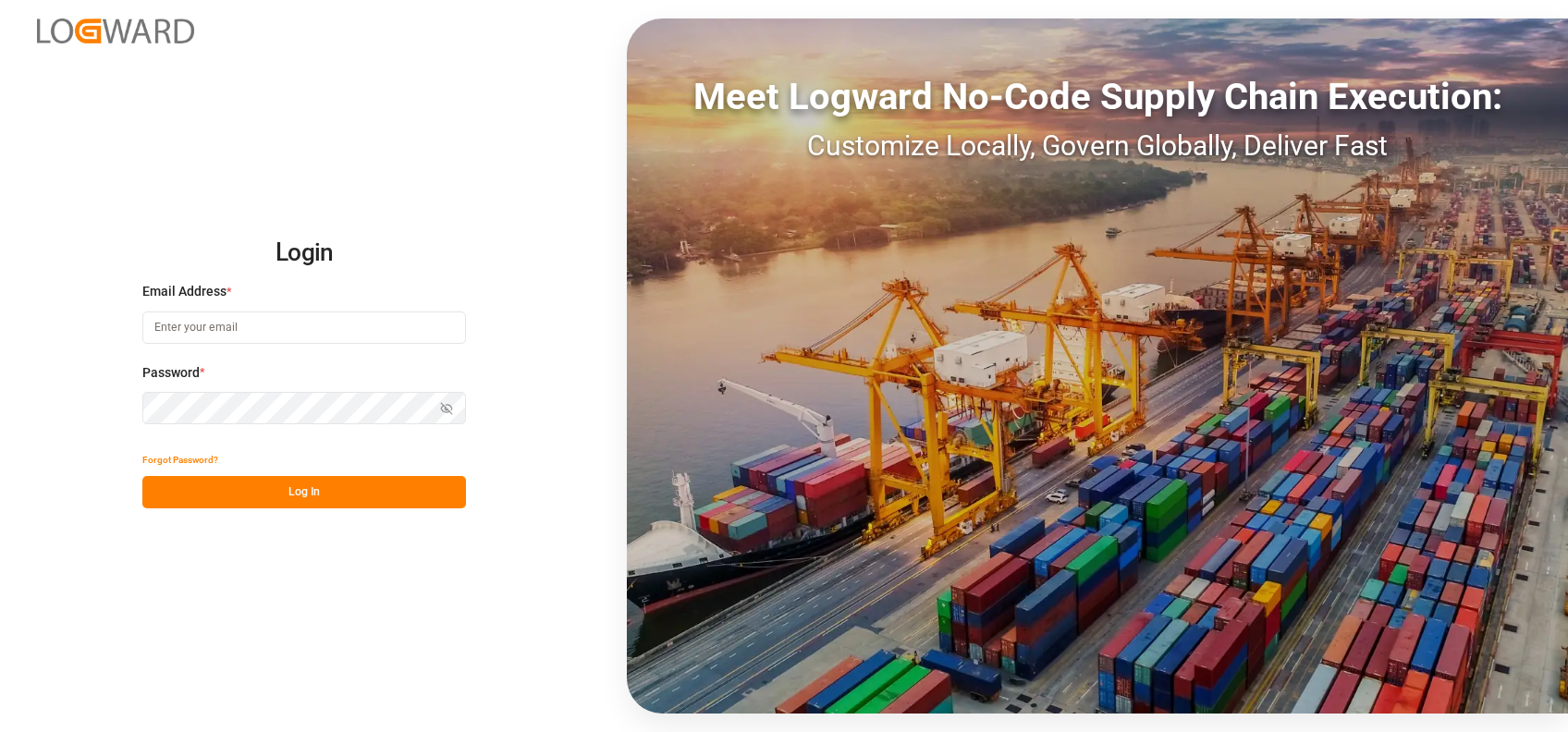 scroll, scrollTop: 0, scrollLeft: 0, axis: both 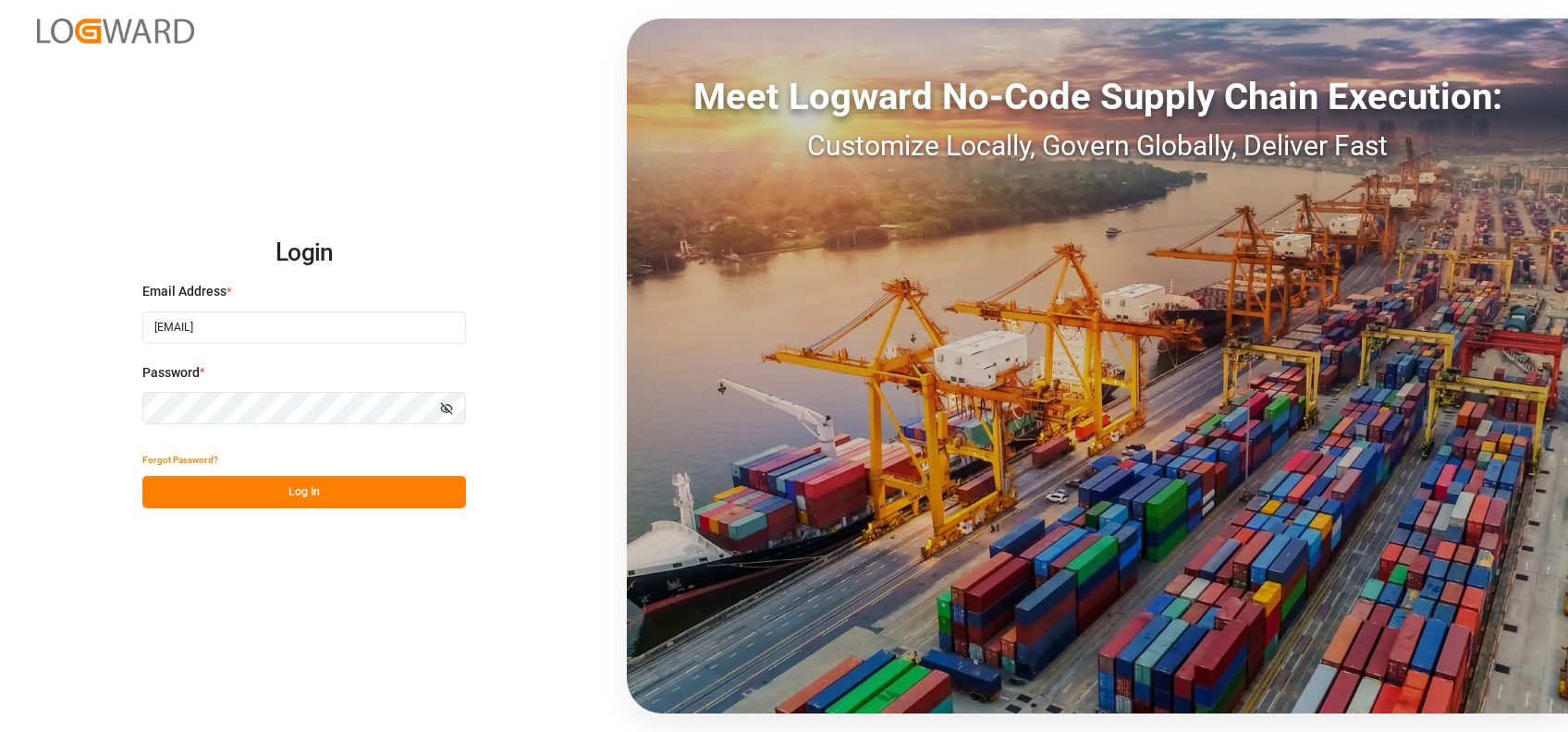click on "Log In" at bounding box center [304, 492] 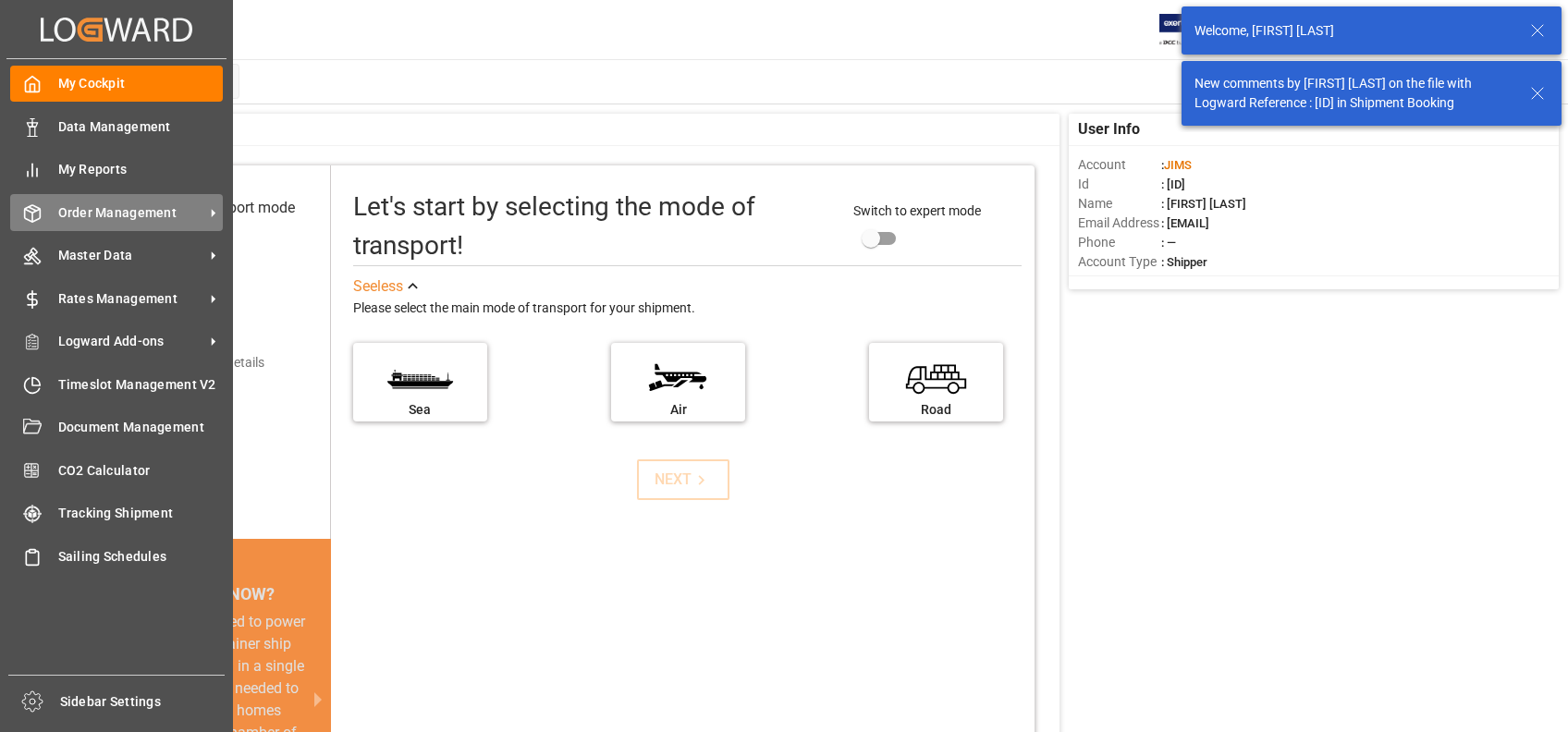 click on "Order Management Order Management" at bounding box center (116, 212) 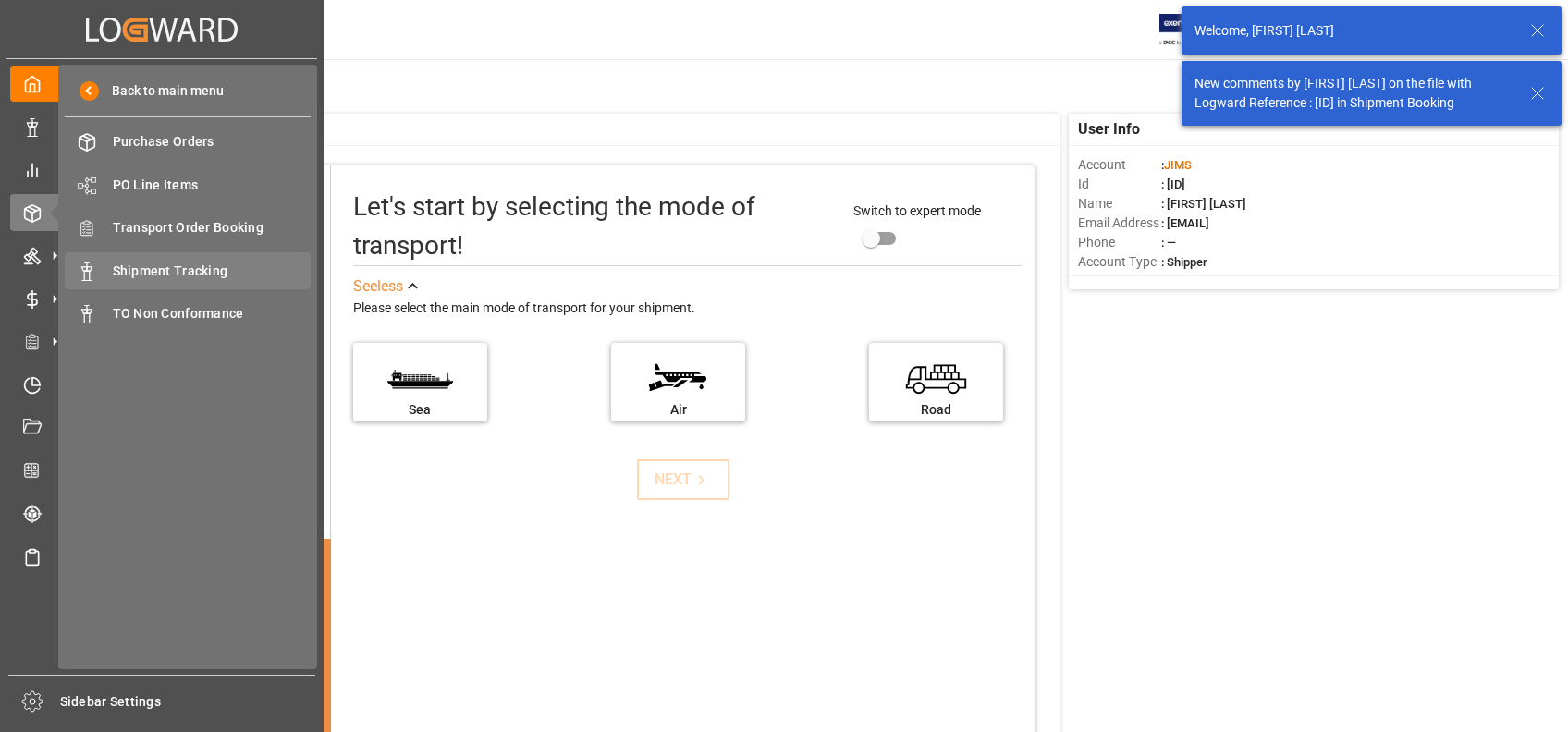 click on "Shipment Tracking" at bounding box center [212, 271] 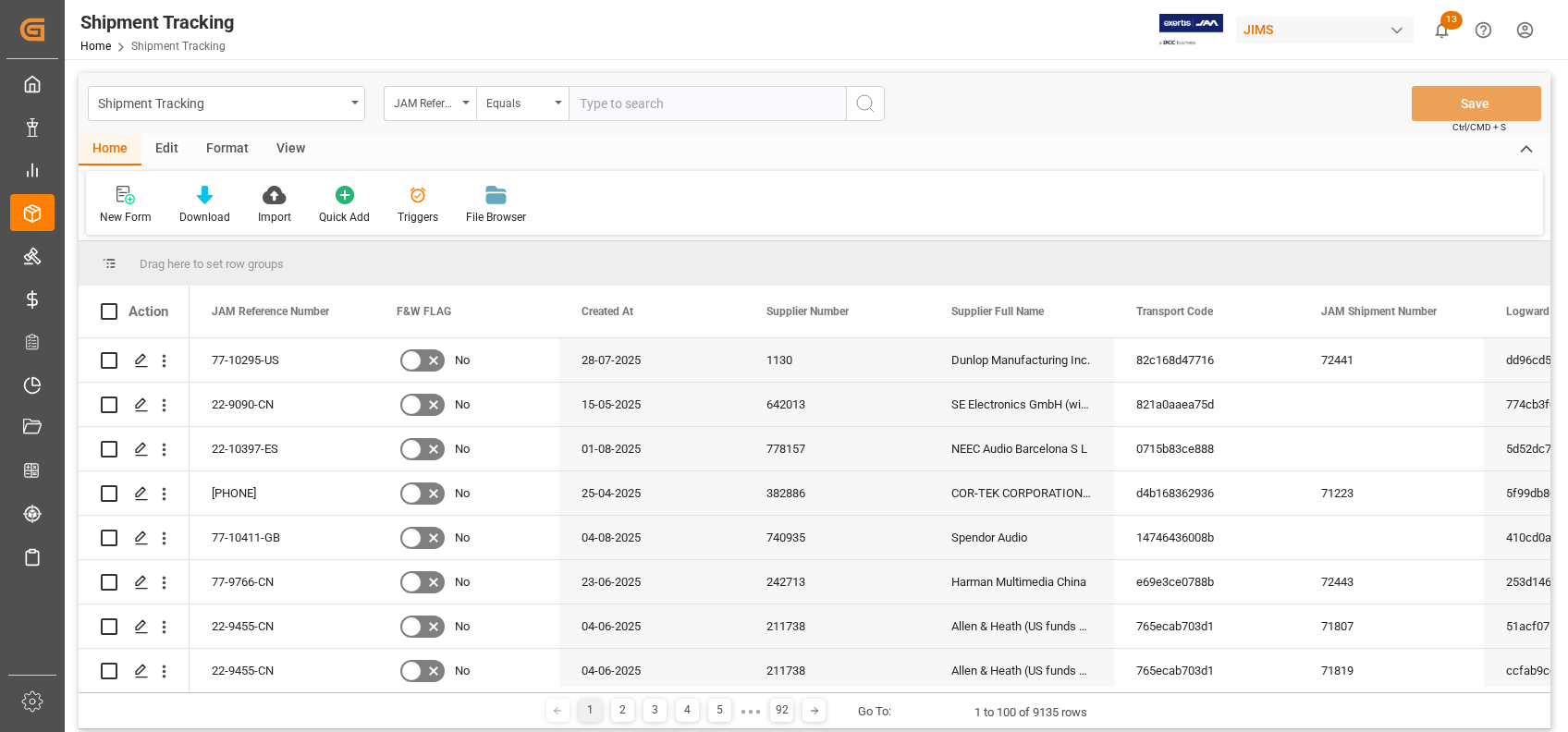 click at bounding box center [707, 104] 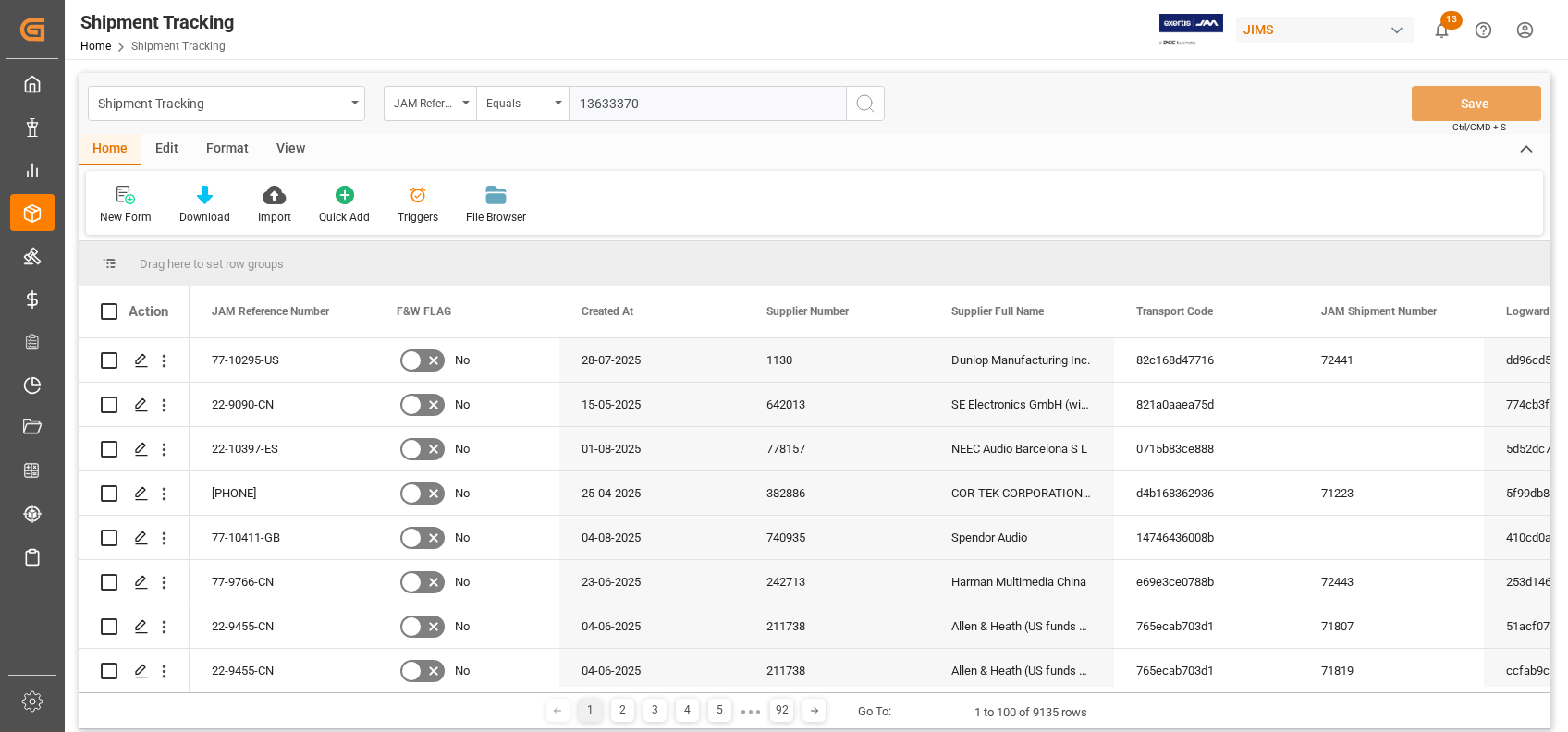 type on "13633370" 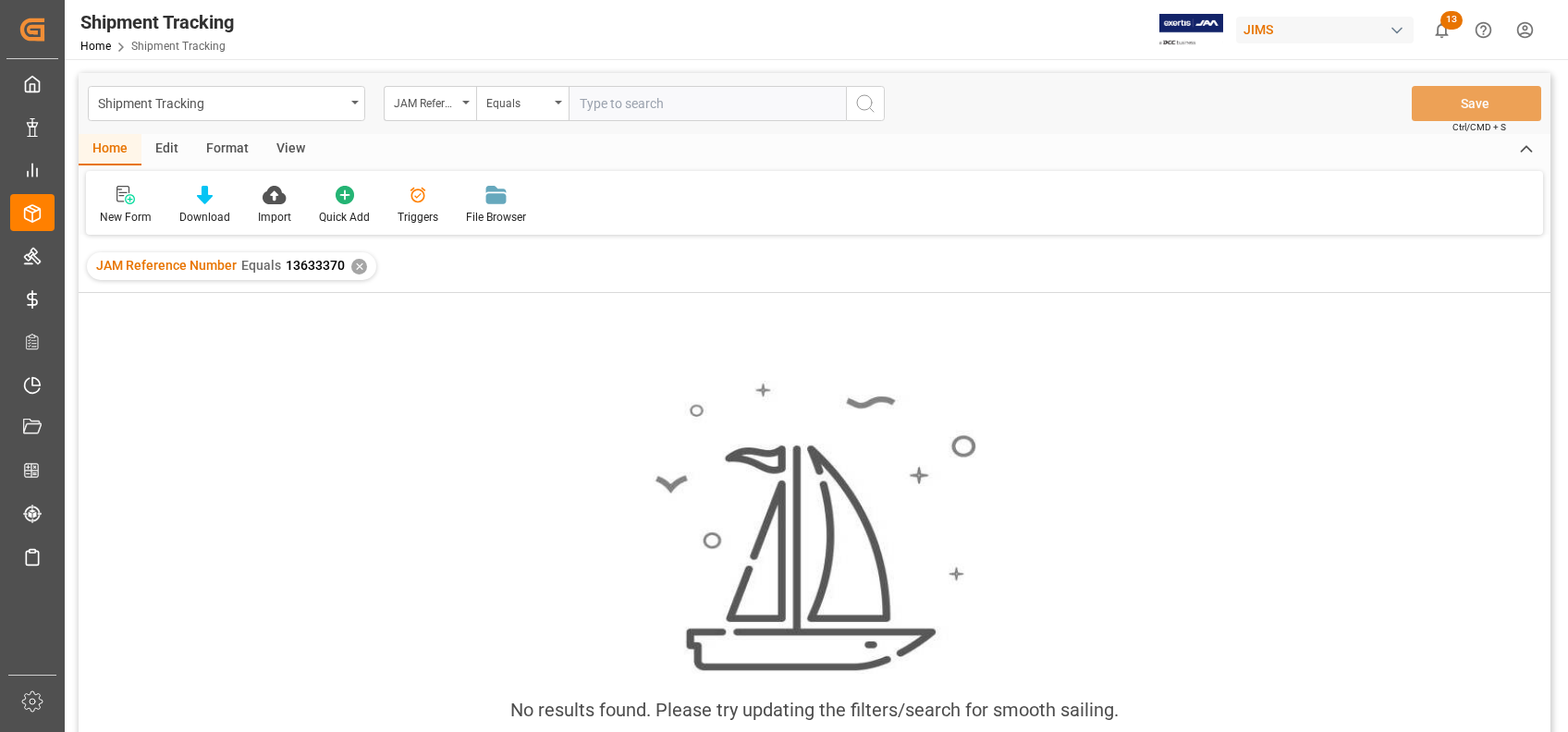 click at bounding box center (707, 104) 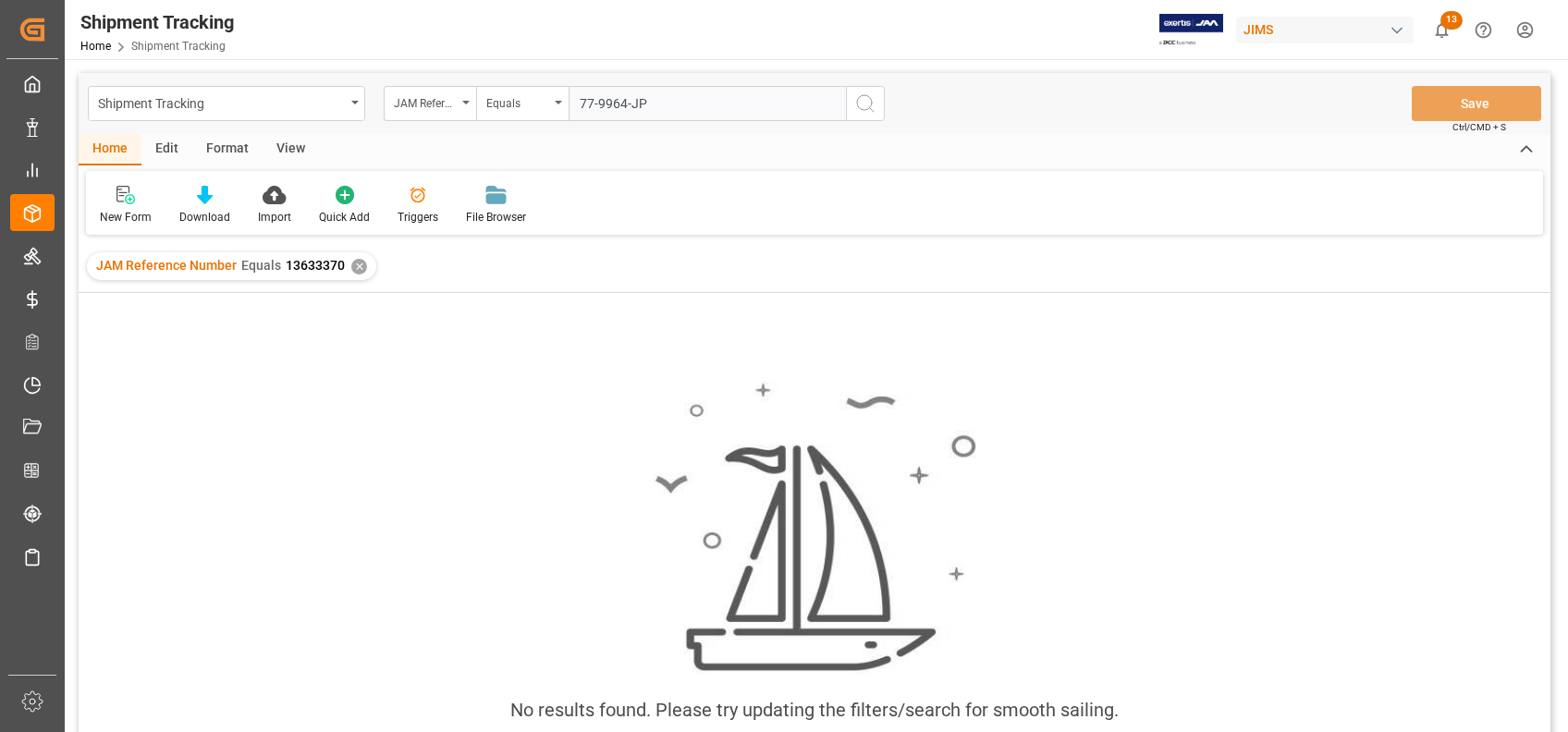 type on "77-9964-JP" 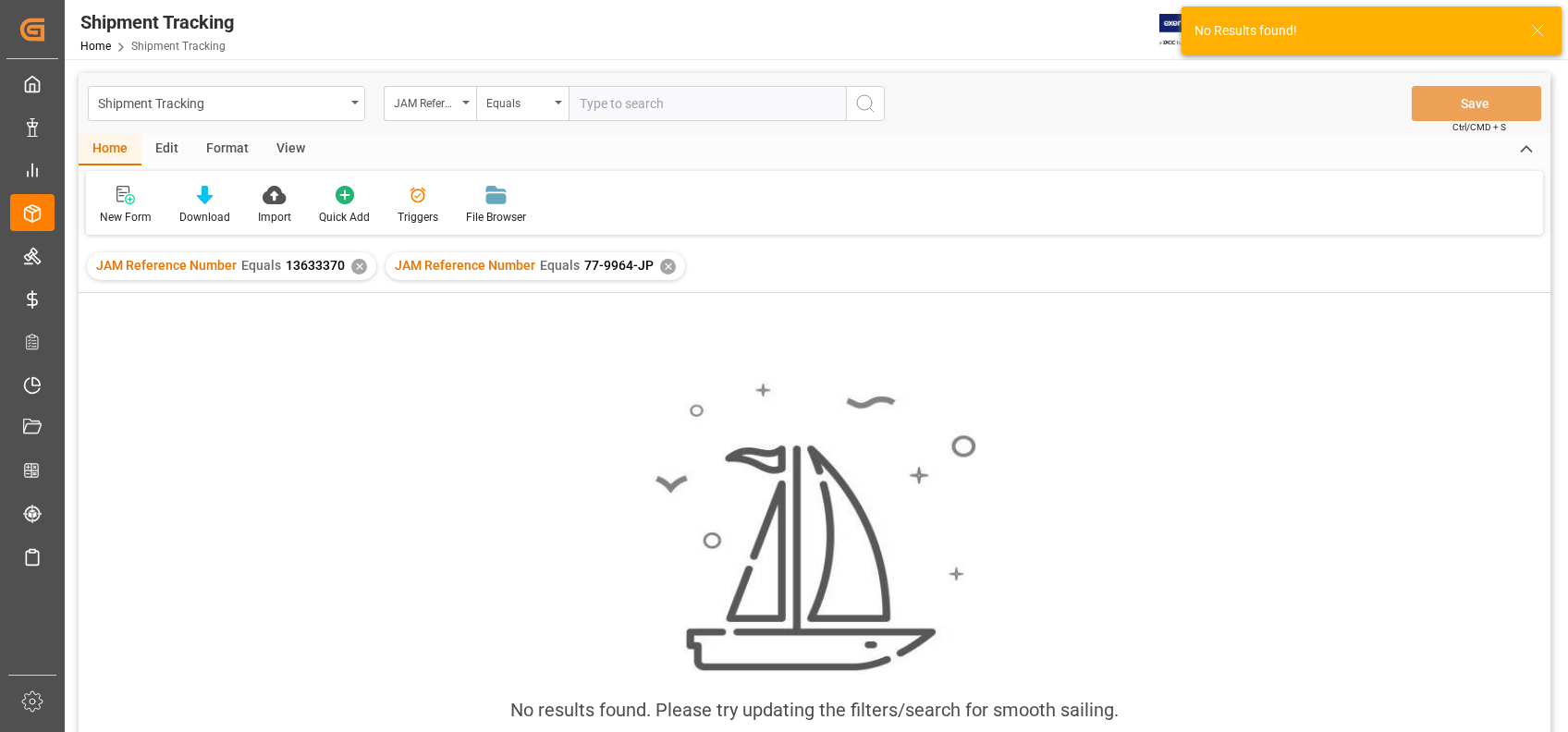 click on "✕" at bounding box center [359, 266] 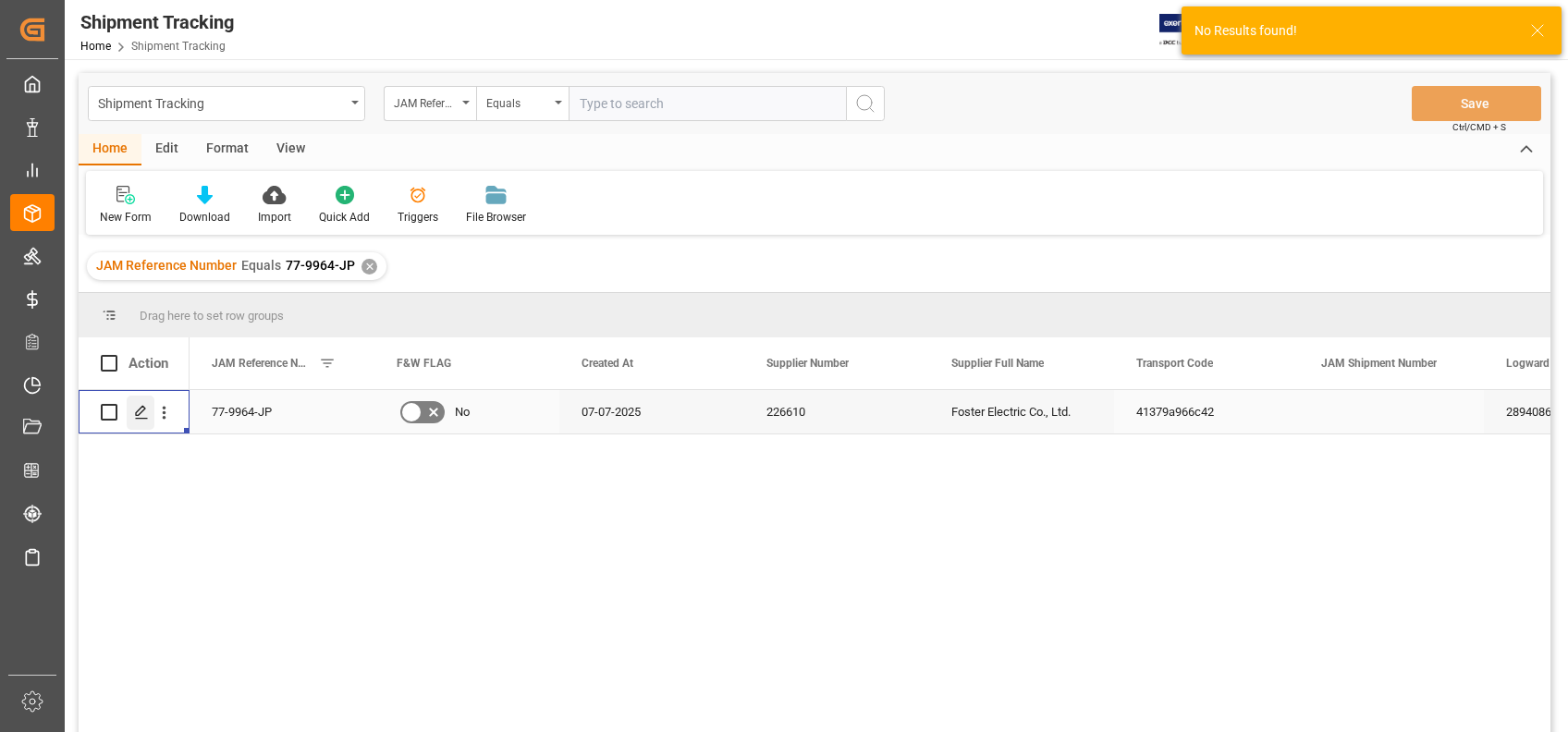 click 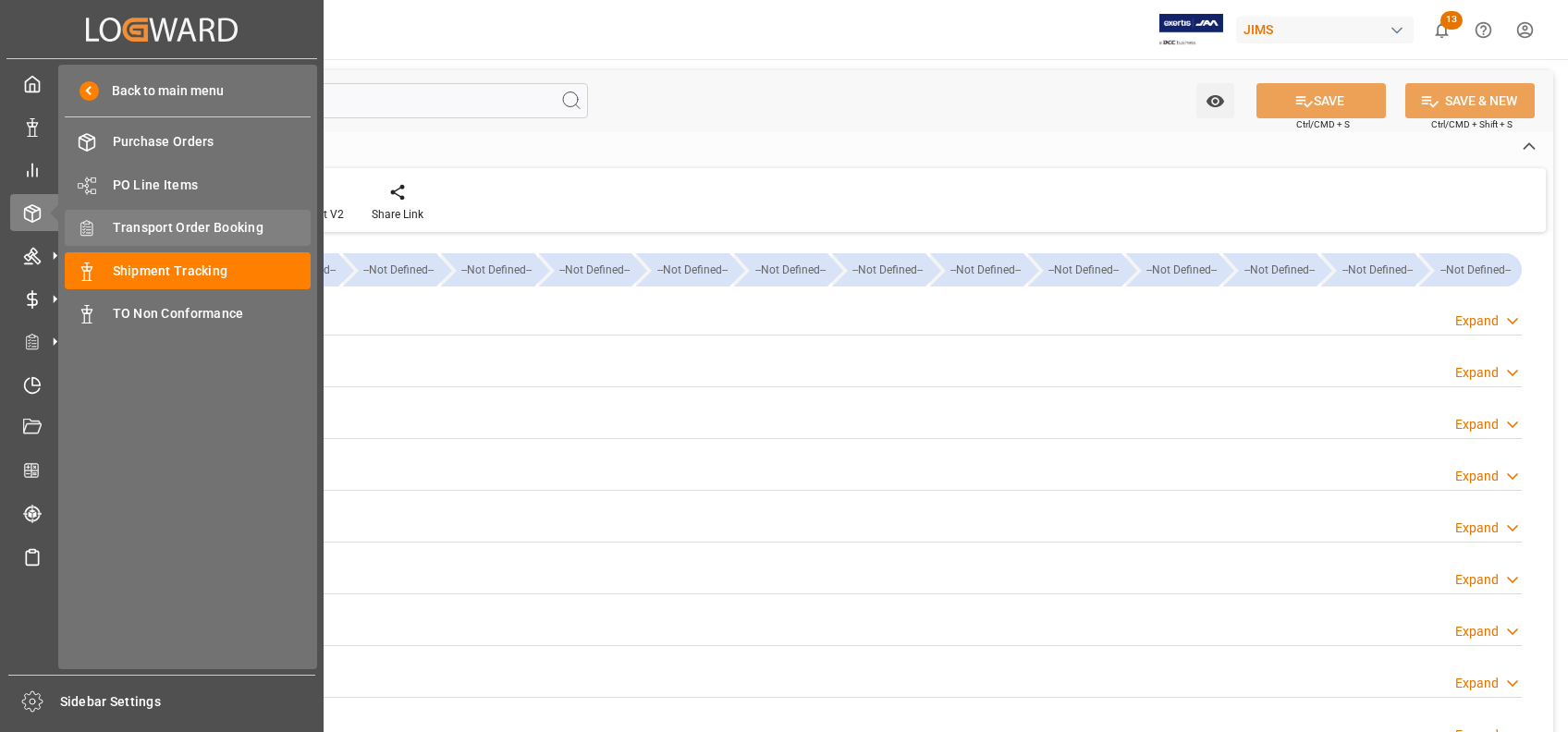 click on "Transport Order Booking" at bounding box center (212, 227) 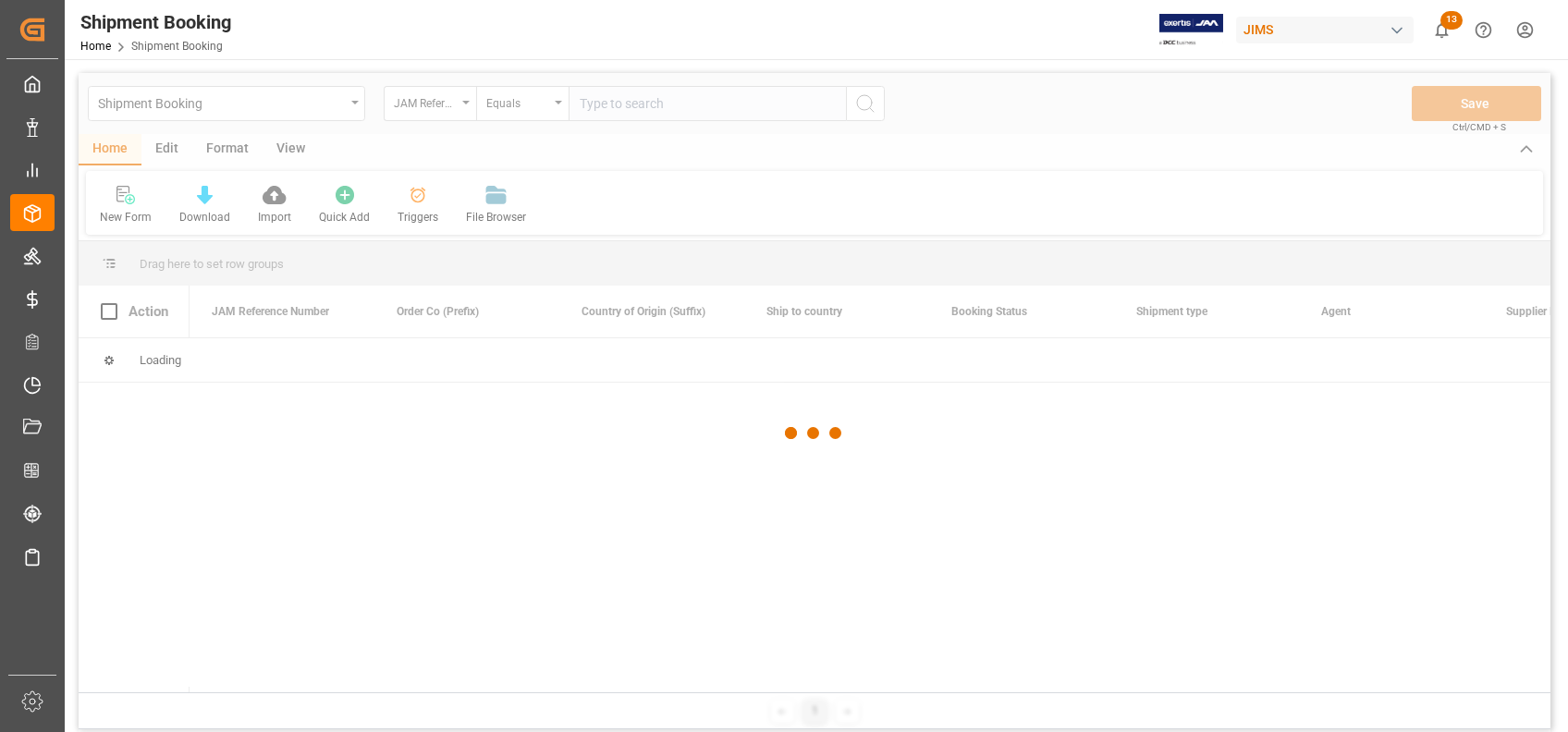 click at bounding box center [815, 433] 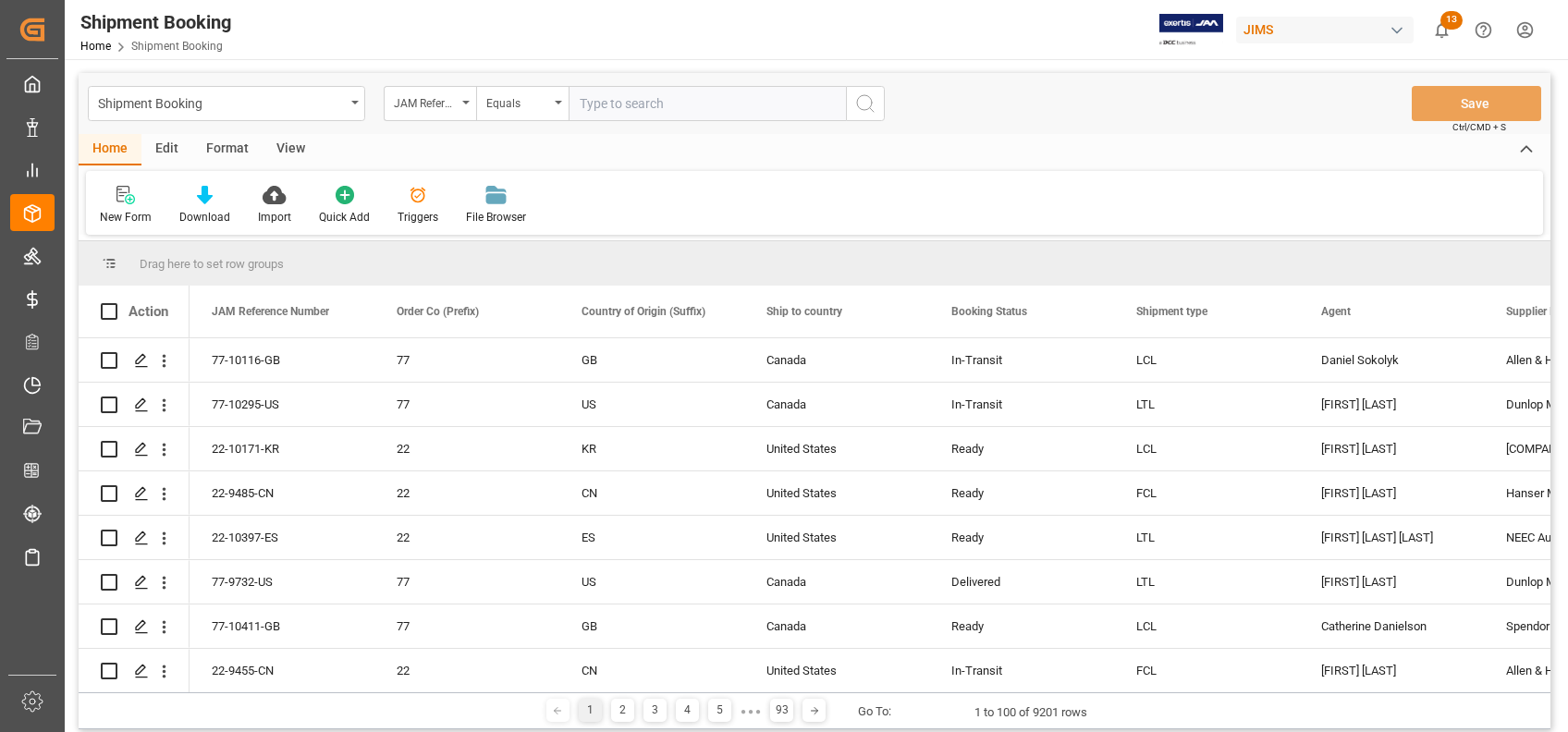 click at bounding box center [707, 104] 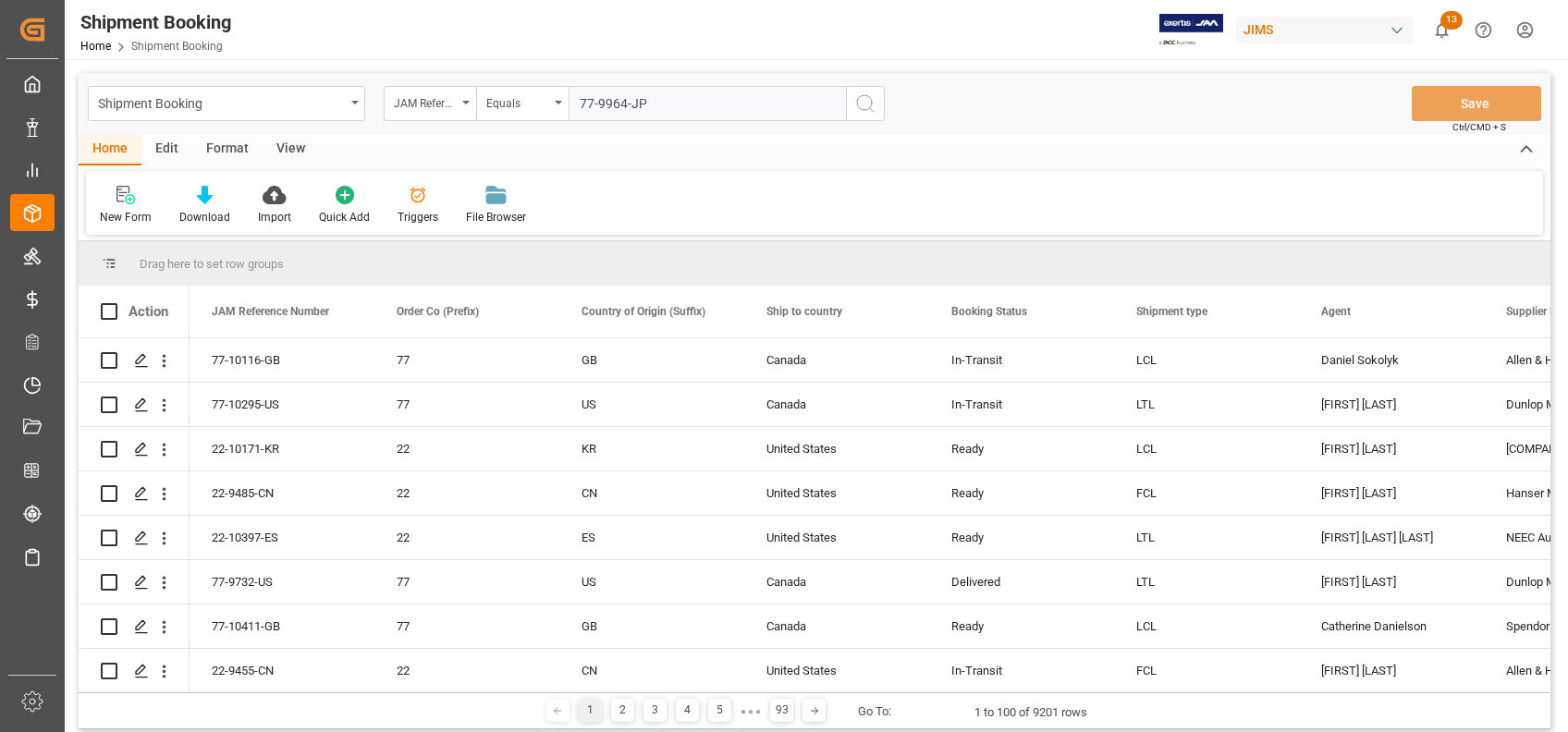 type on "77-9964-JP" 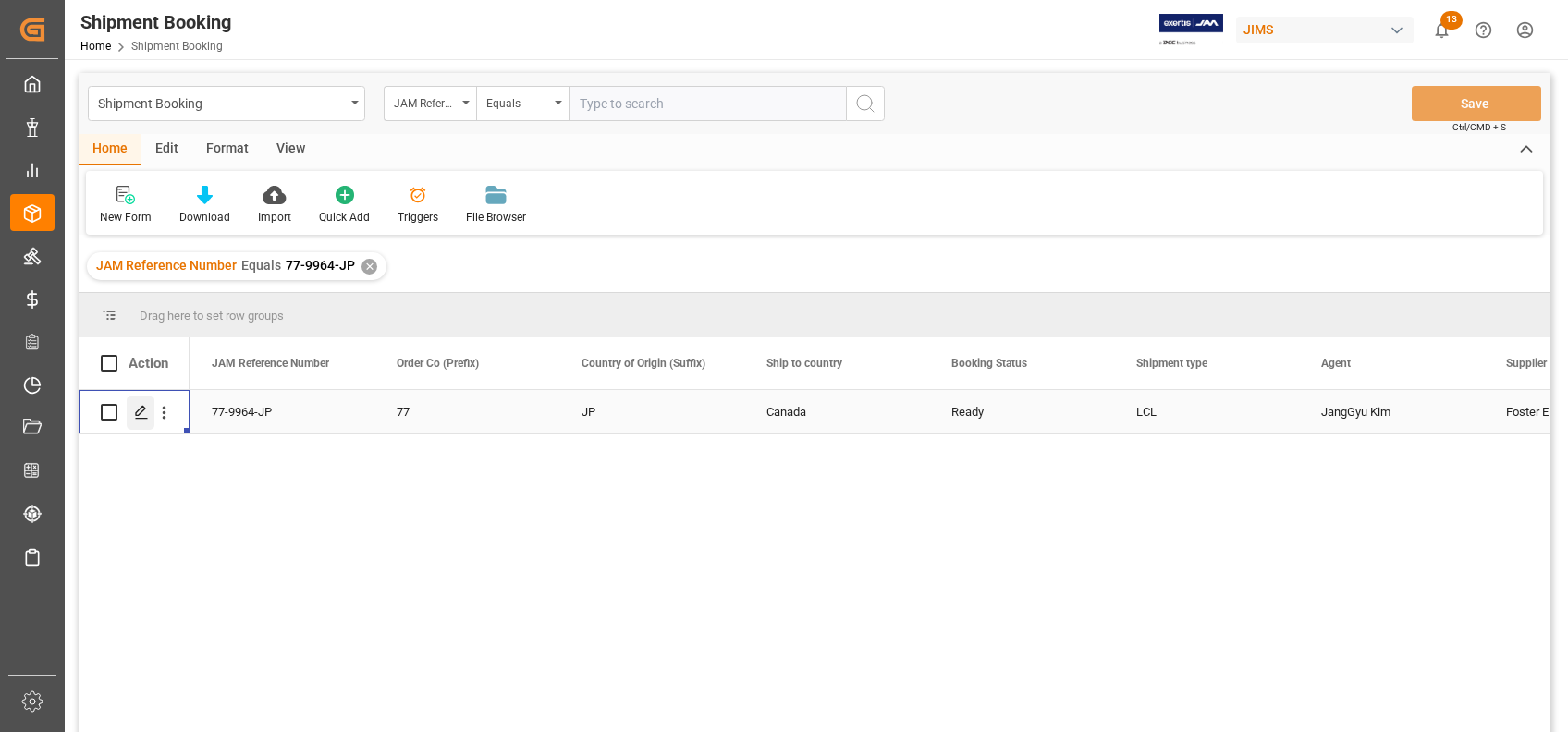 click 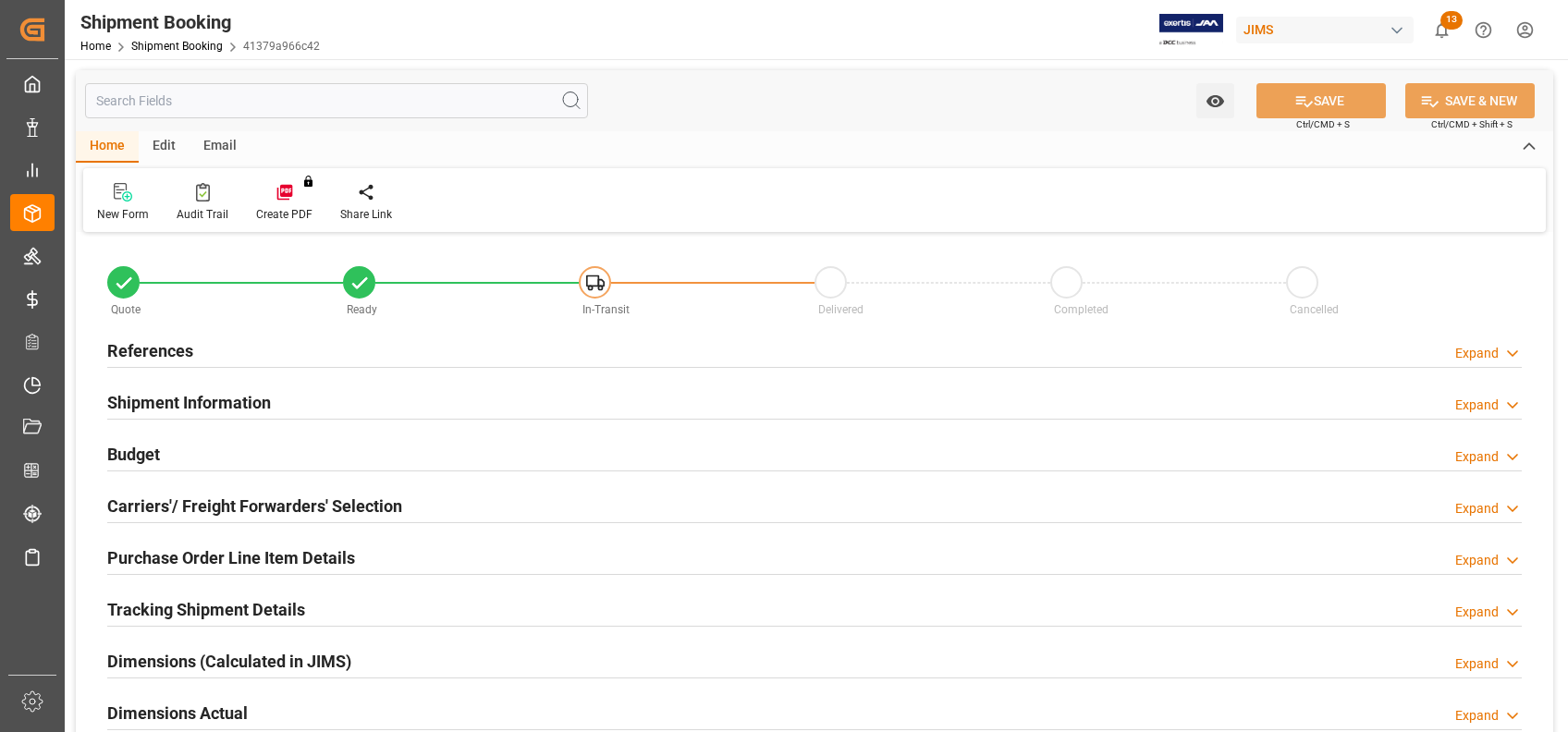 type on "0" 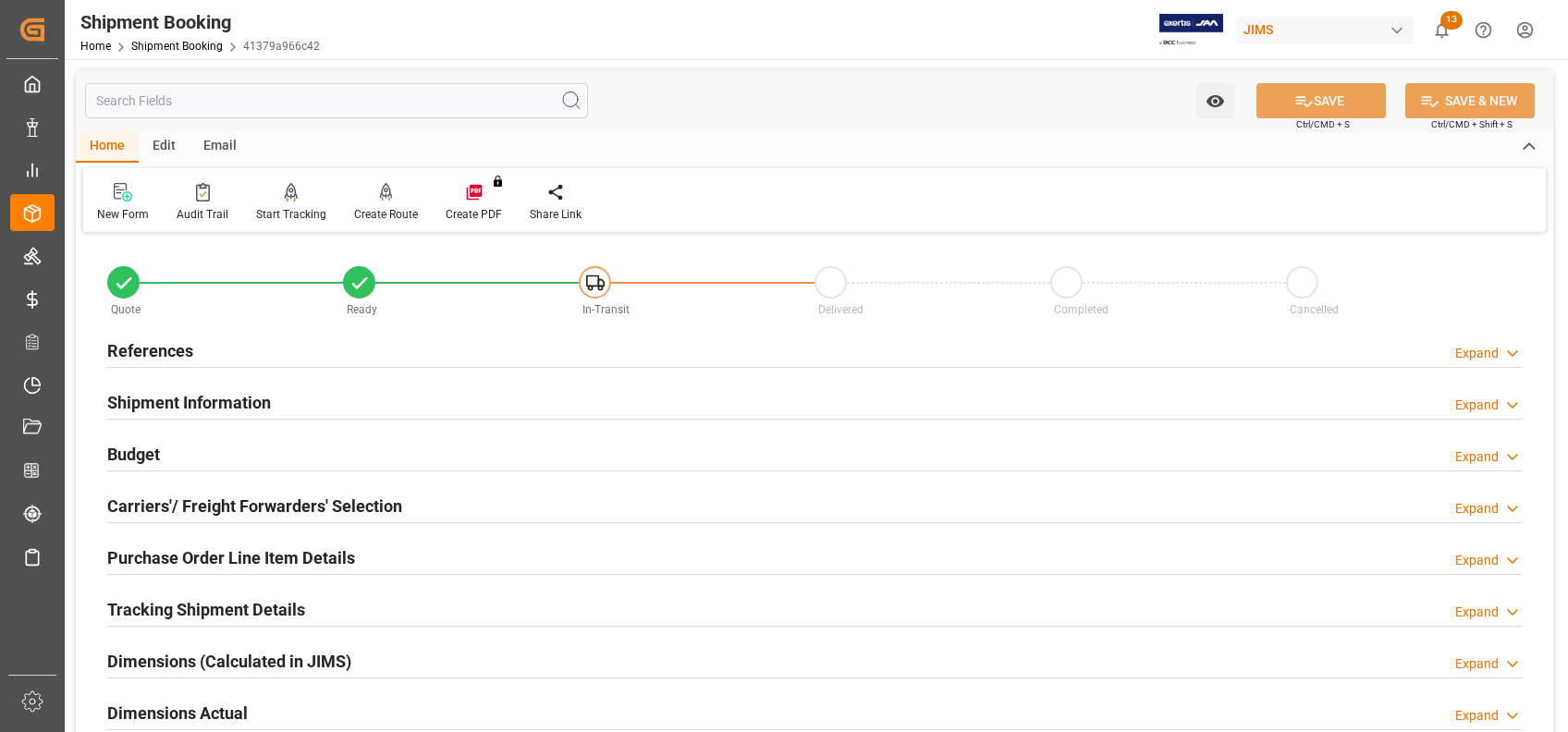 click on "References" at bounding box center (150, 350) 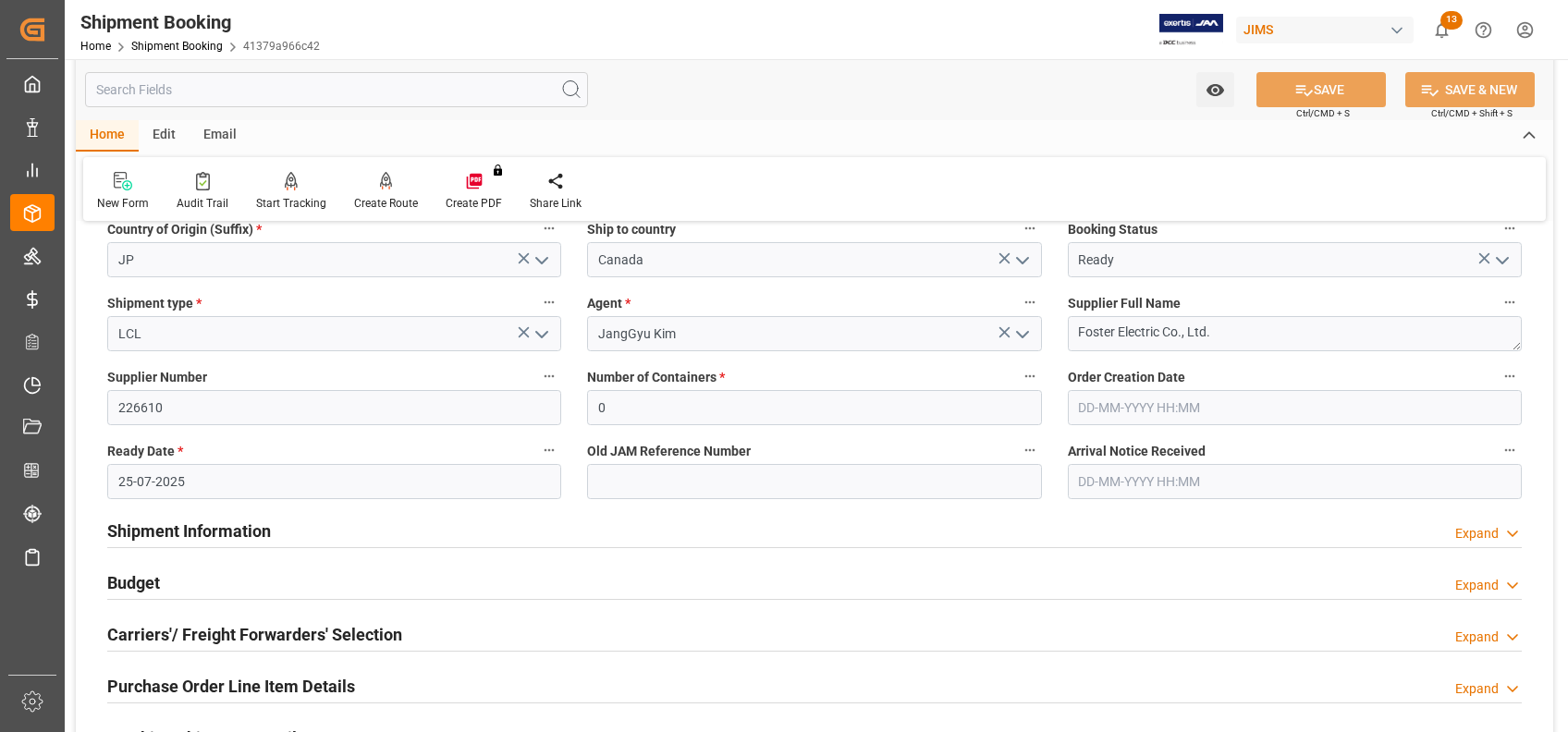 scroll, scrollTop: 370, scrollLeft: 0, axis: vertical 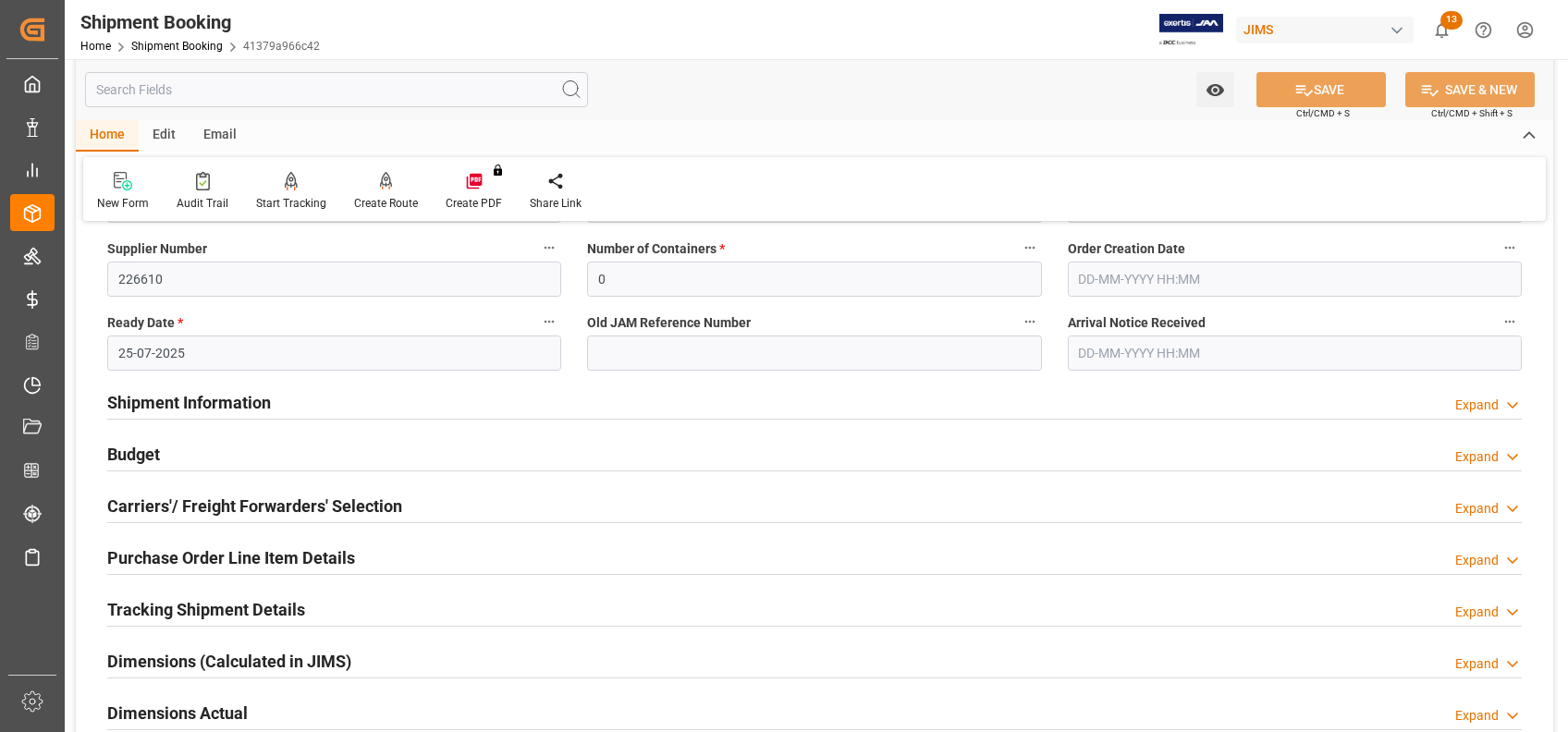 click on "Shipment Information Expand" at bounding box center (815, 403) 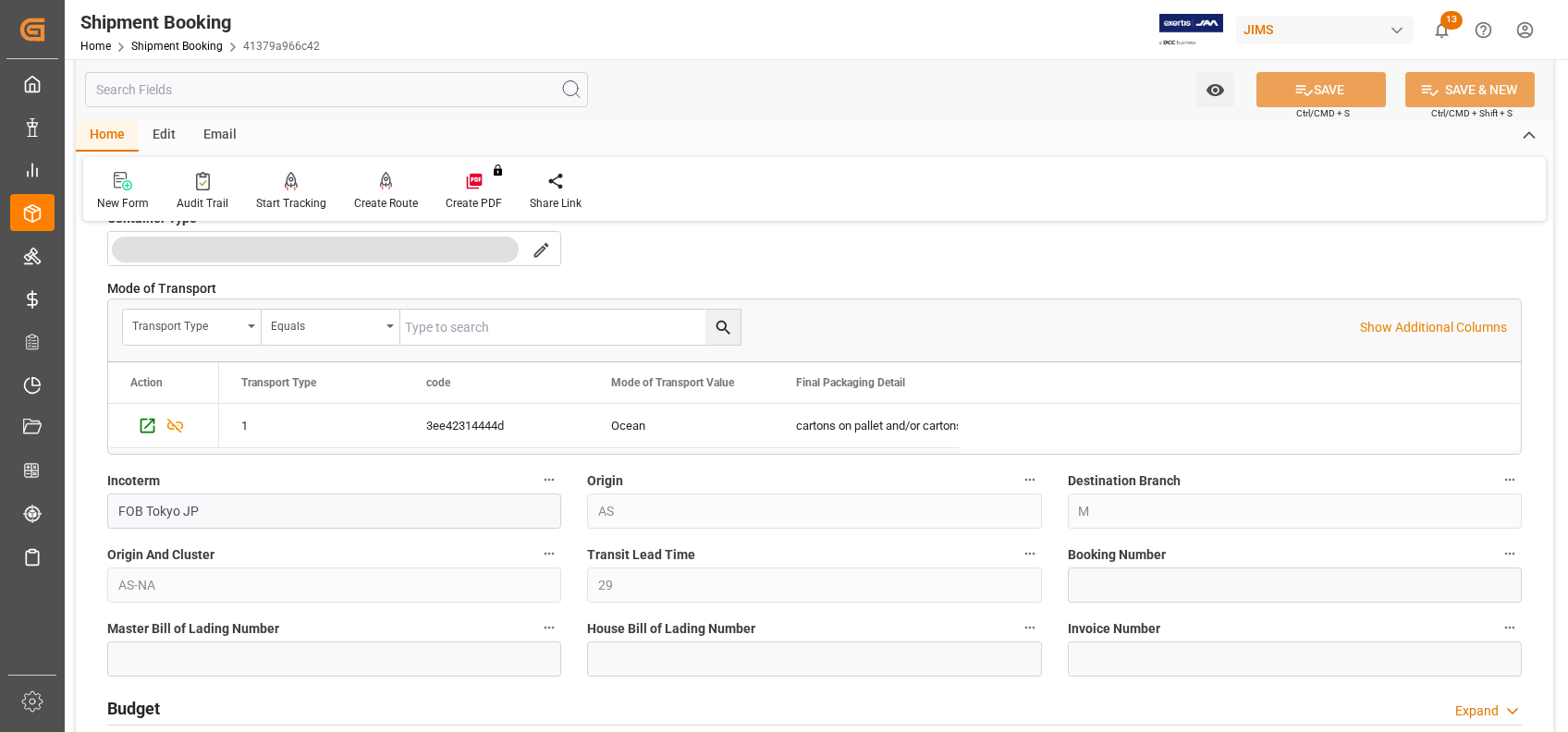 scroll, scrollTop: 1109, scrollLeft: 0, axis: vertical 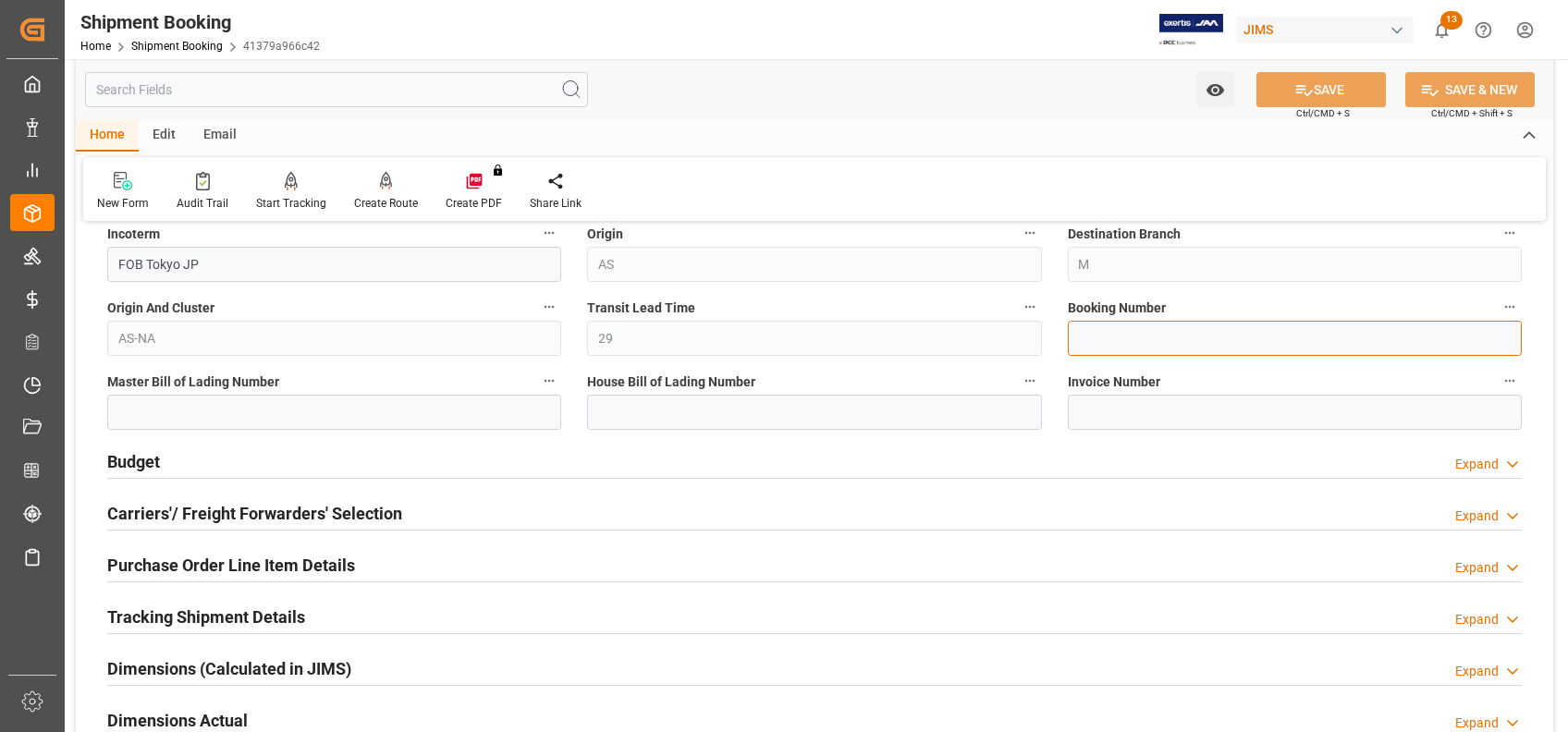 click at bounding box center [1294, 338] 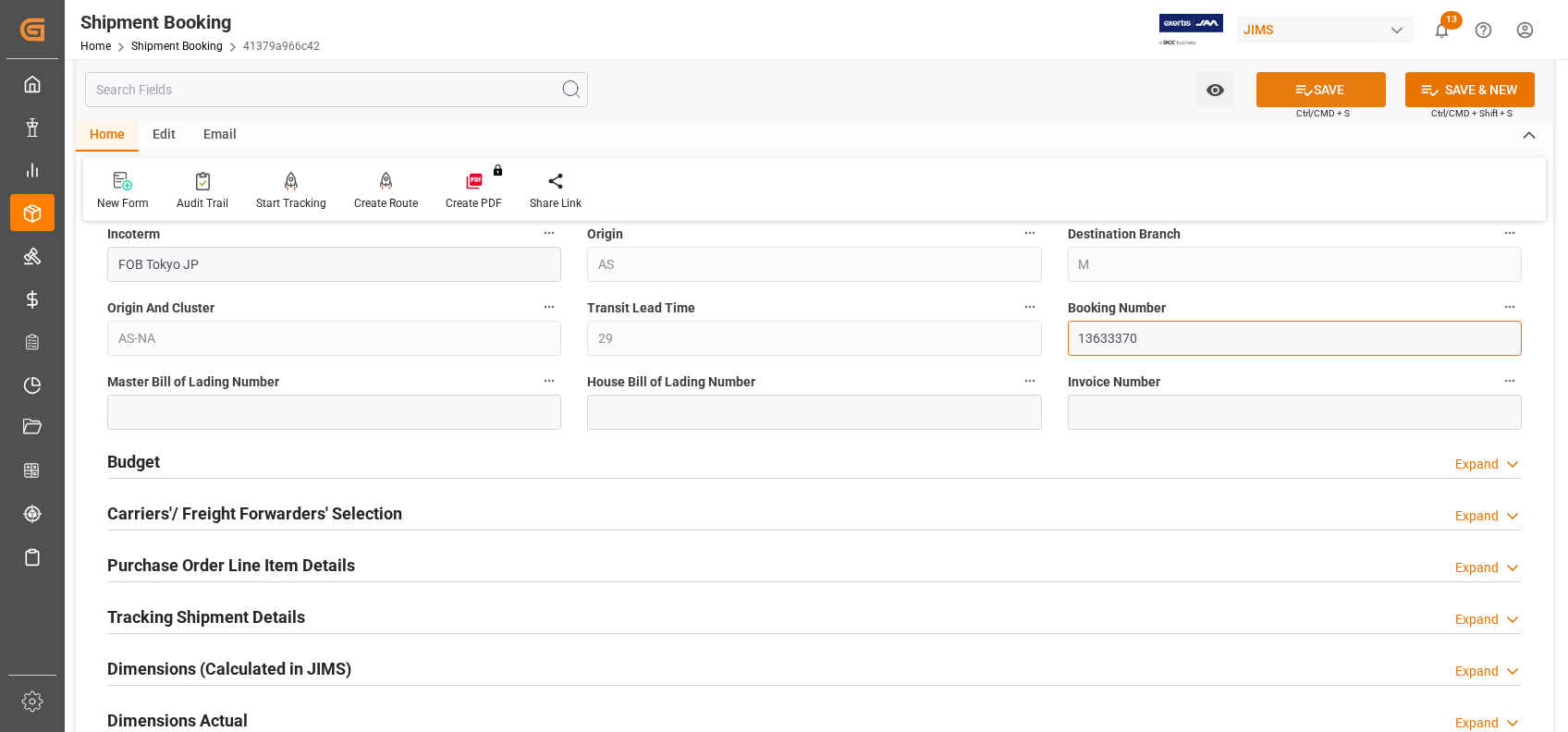 type on "13633370" 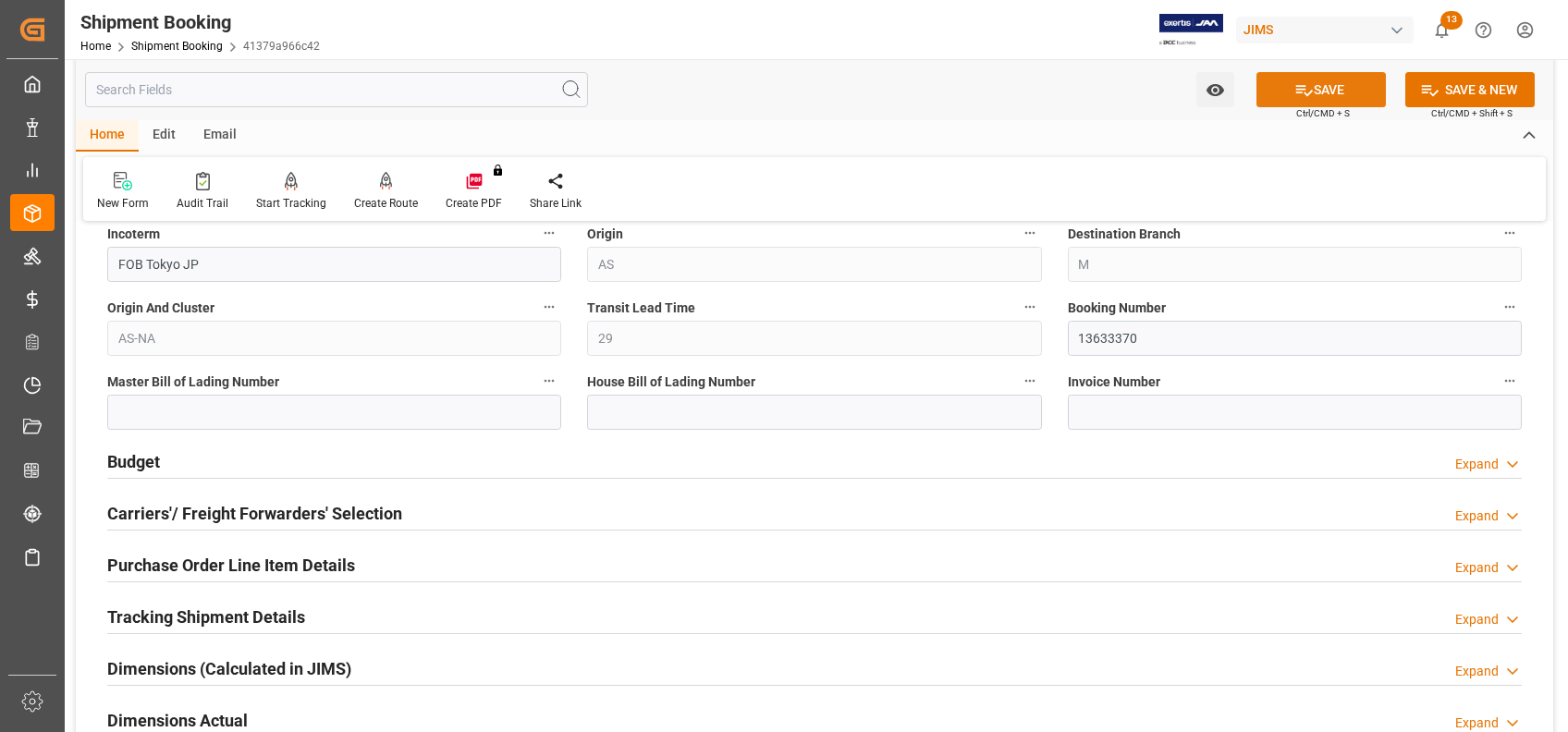 click on "SAVE" at bounding box center (1321, 90) 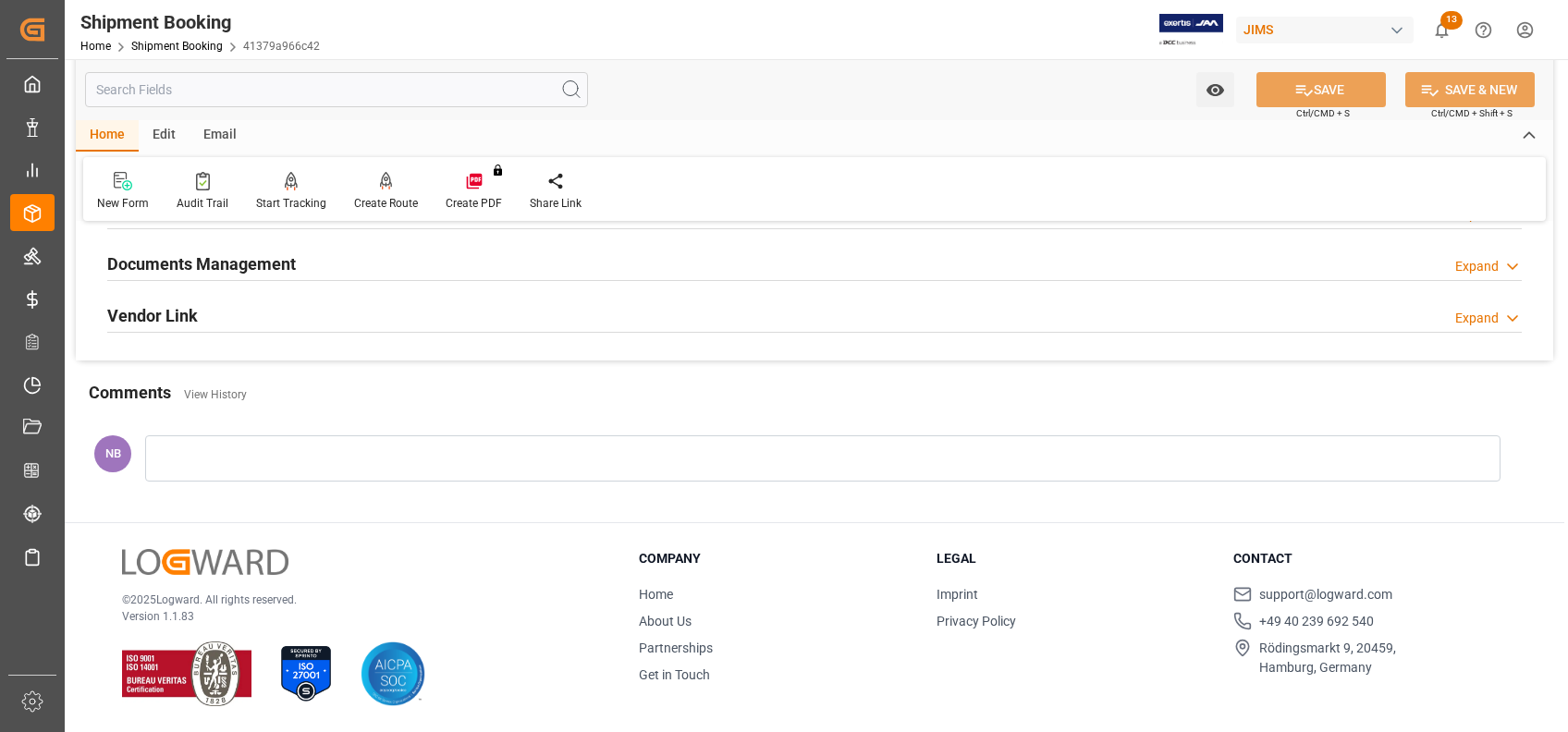 scroll, scrollTop: 0, scrollLeft: 0, axis: both 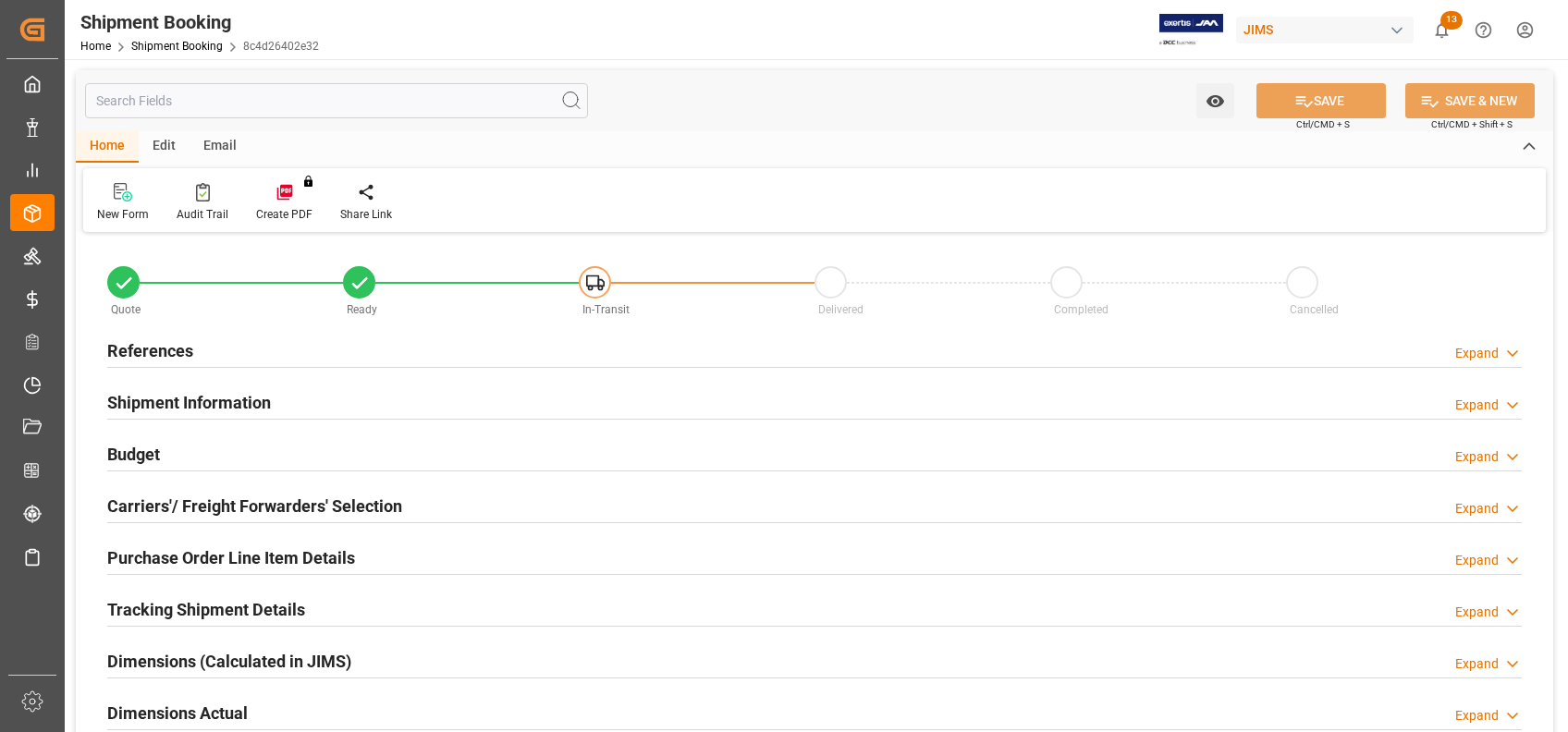 type on "0" 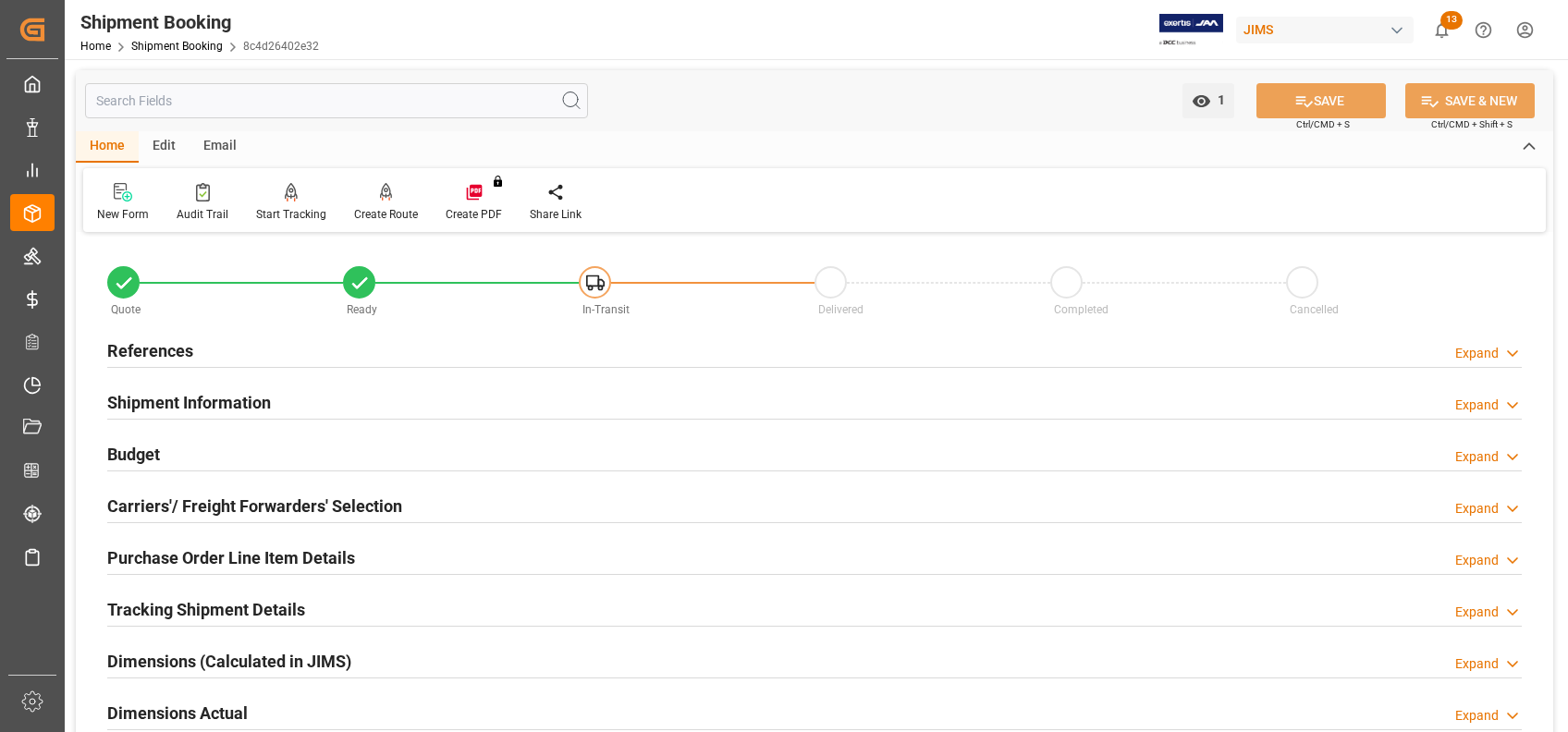 click on "References" at bounding box center (150, 349) 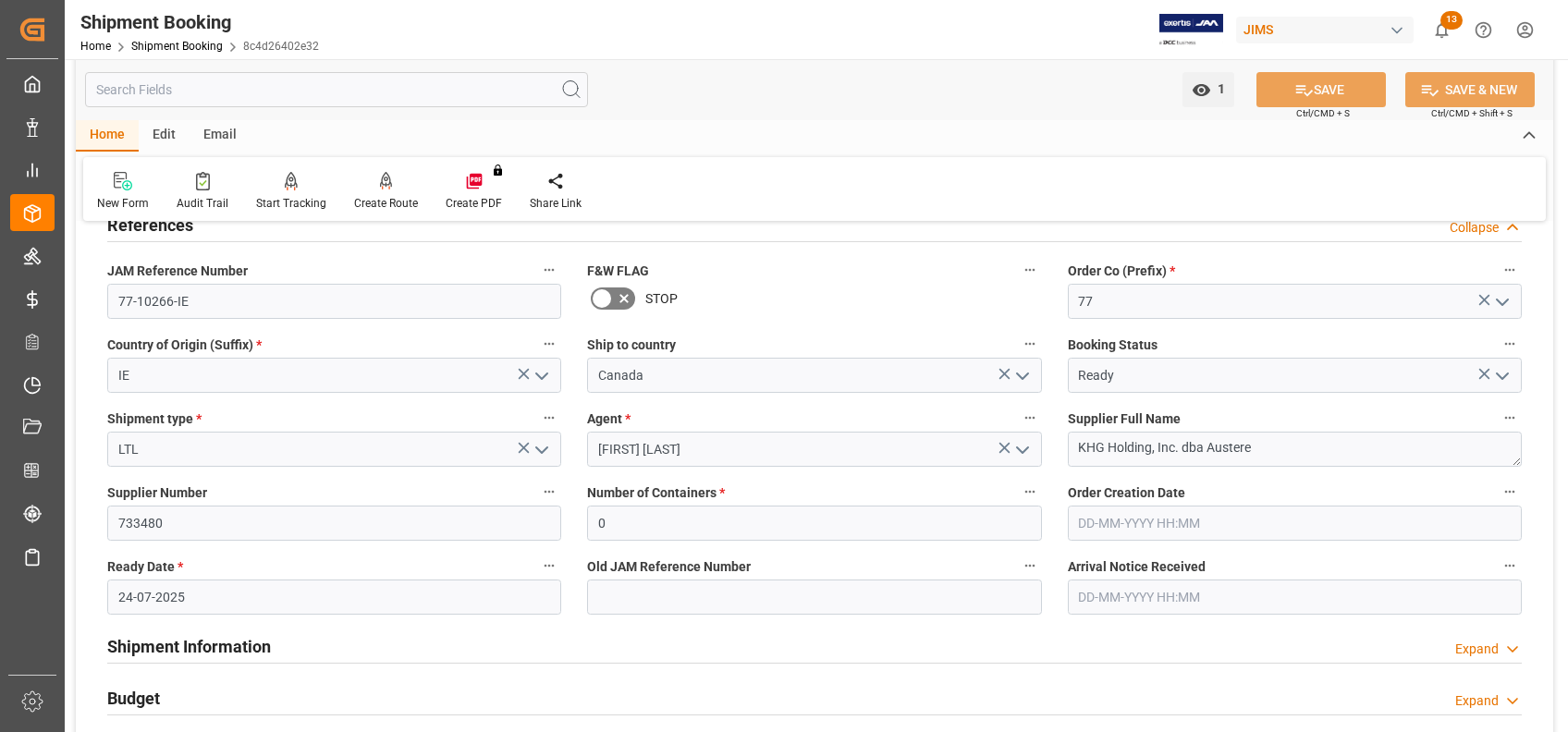 scroll, scrollTop: 123, scrollLeft: 0, axis: vertical 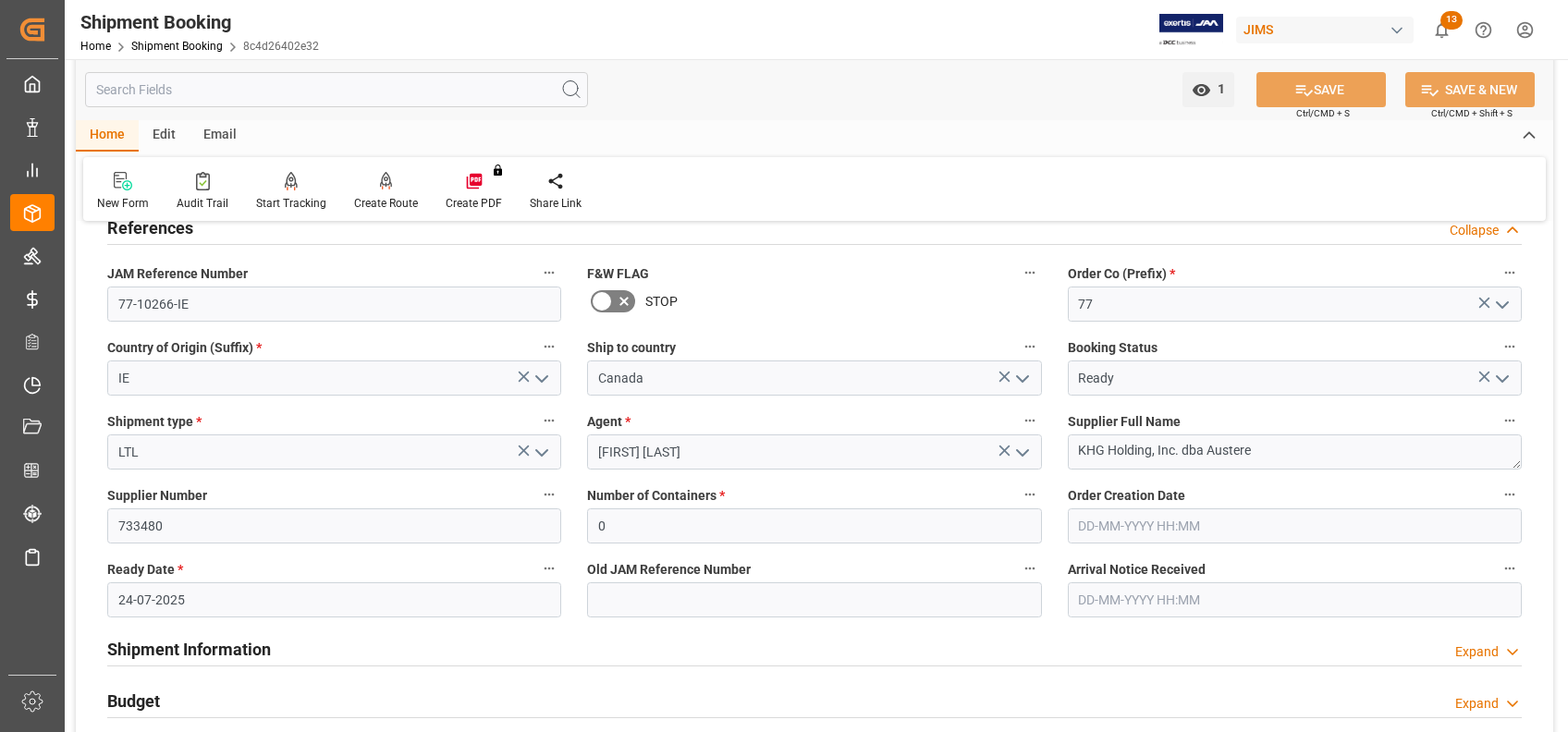click 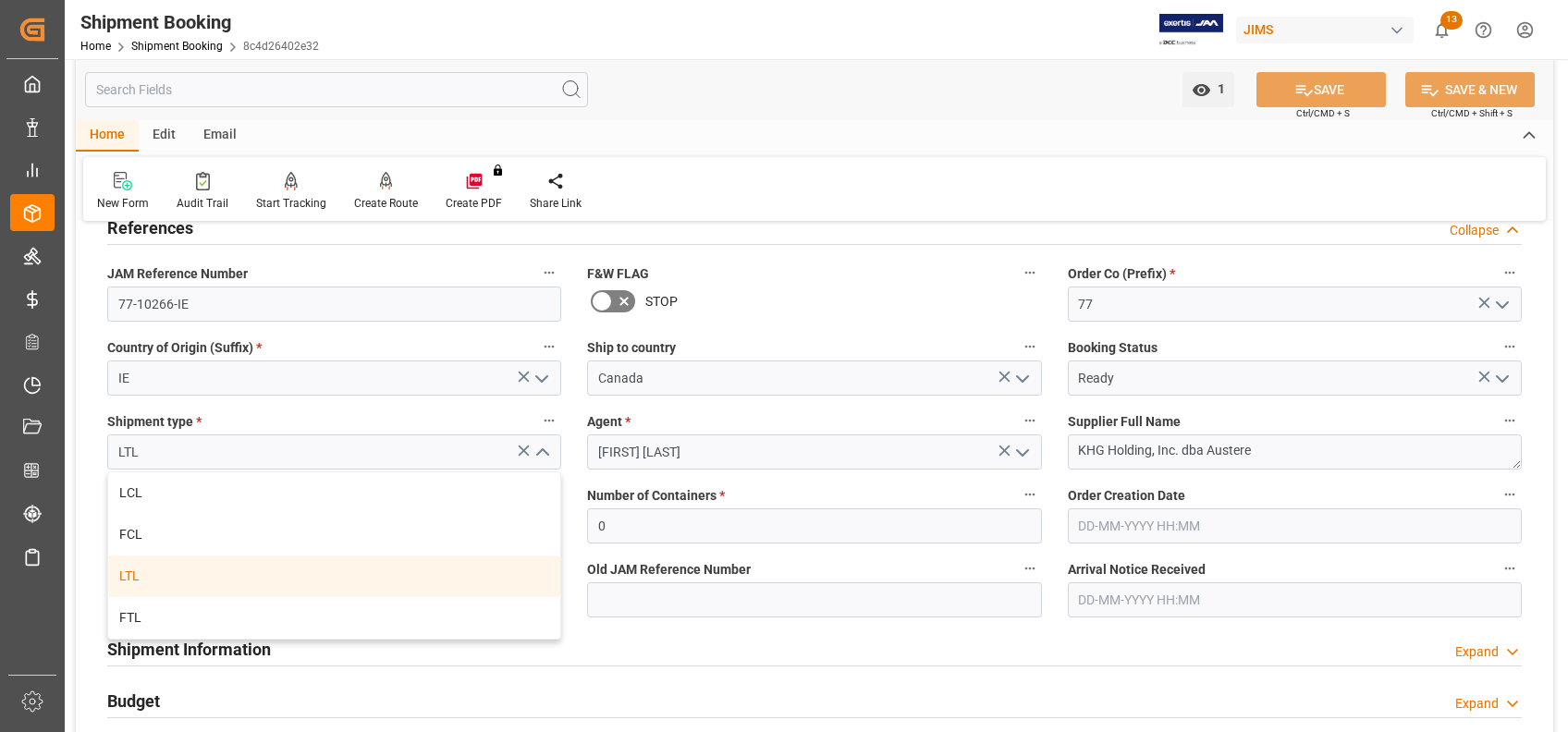 click on "Home Edit Email" at bounding box center (815, 136) 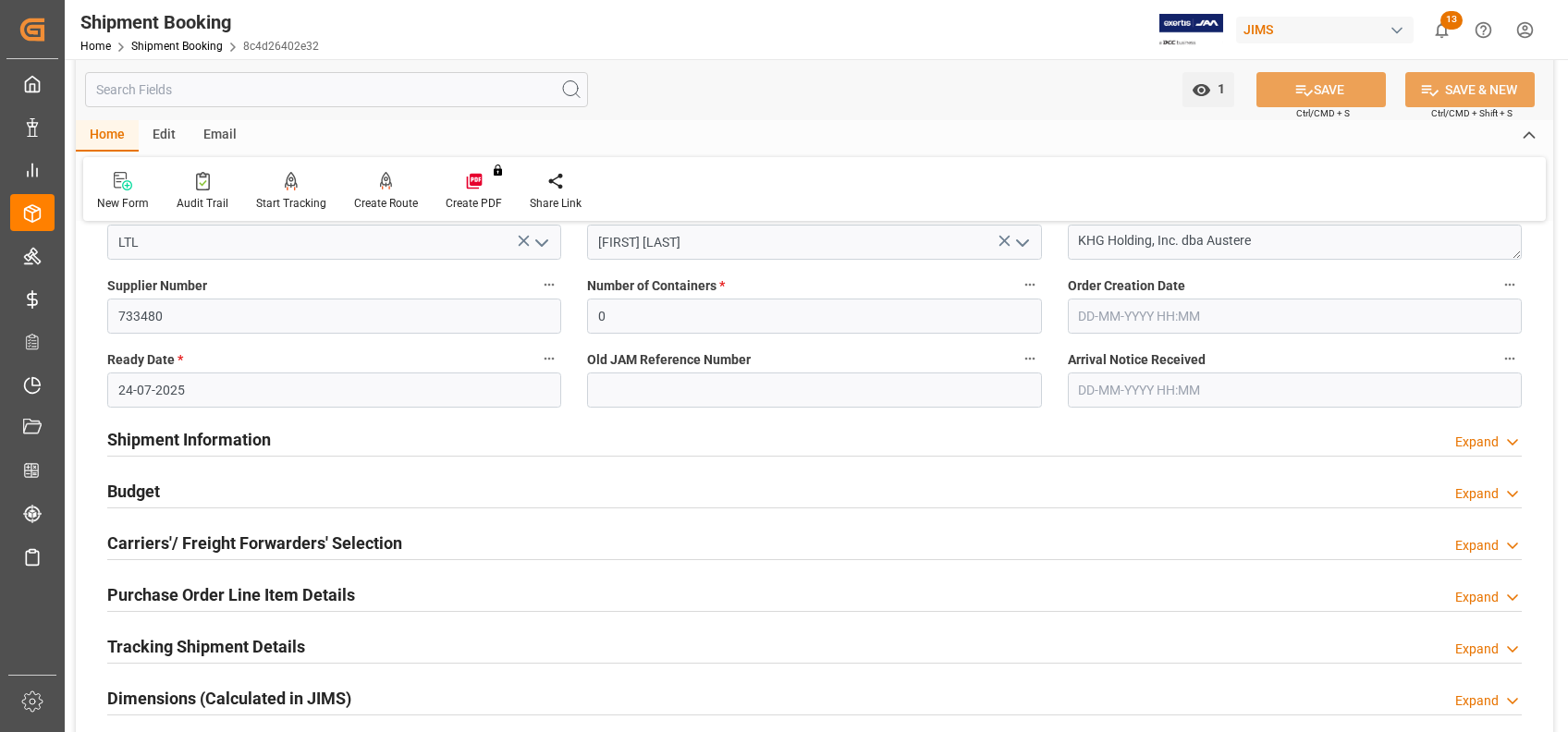 scroll, scrollTop: 370, scrollLeft: 0, axis: vertical 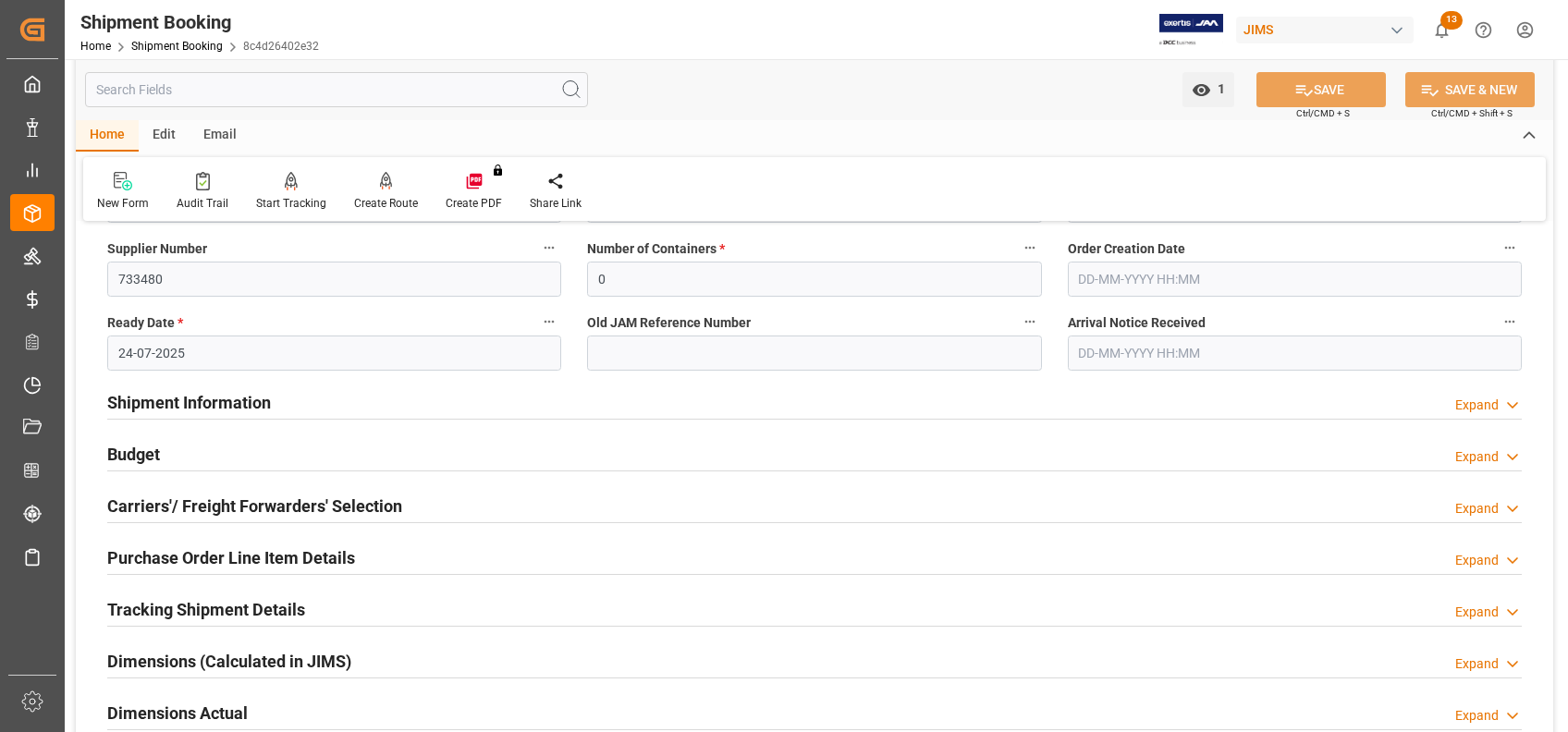 click on "Shipment Information" at bounding box center (189, 402) 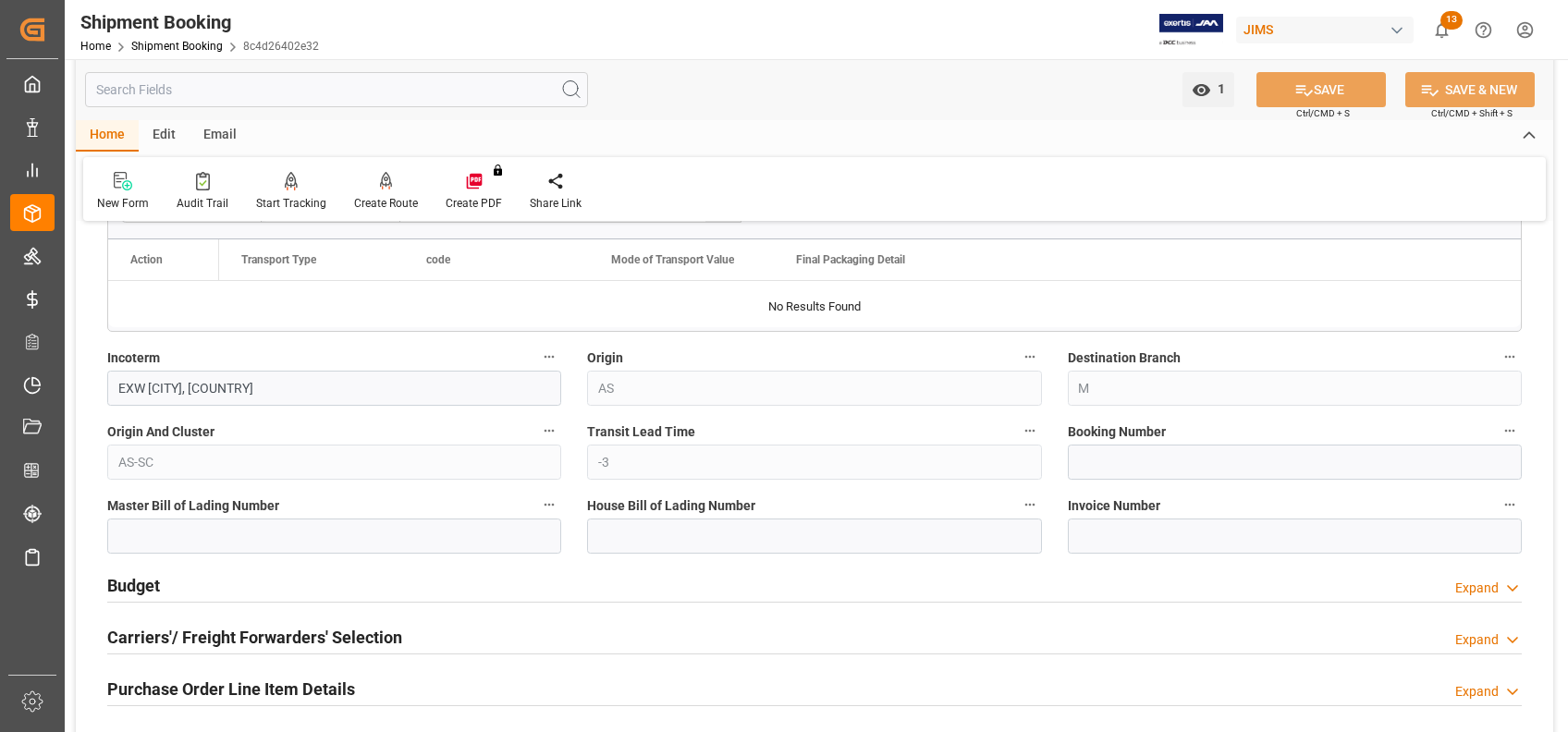 scroll, scrollTop: 1109, scrollLeft: 0, axis: vertical 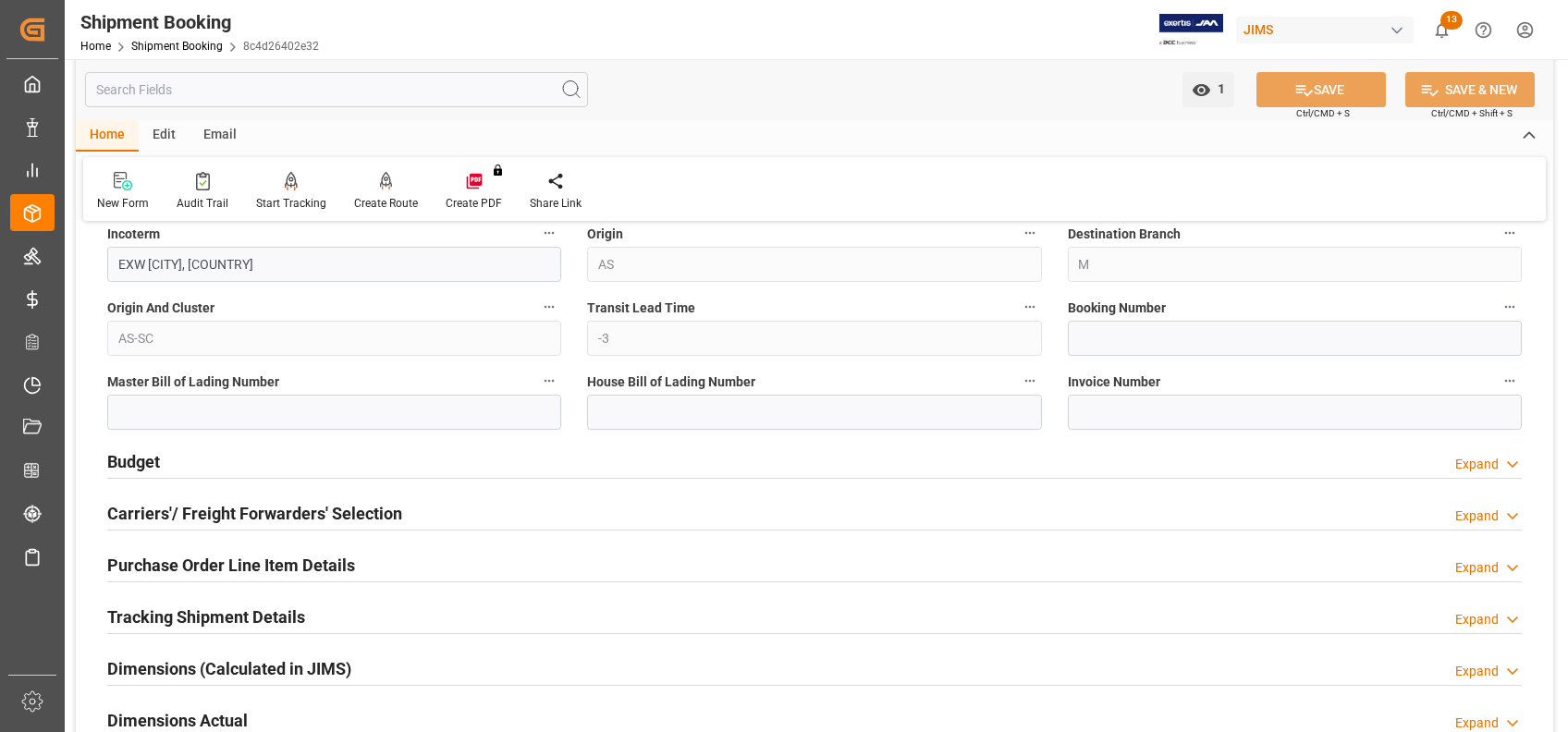 click on "Budget" at bounding box center (133, 460) 